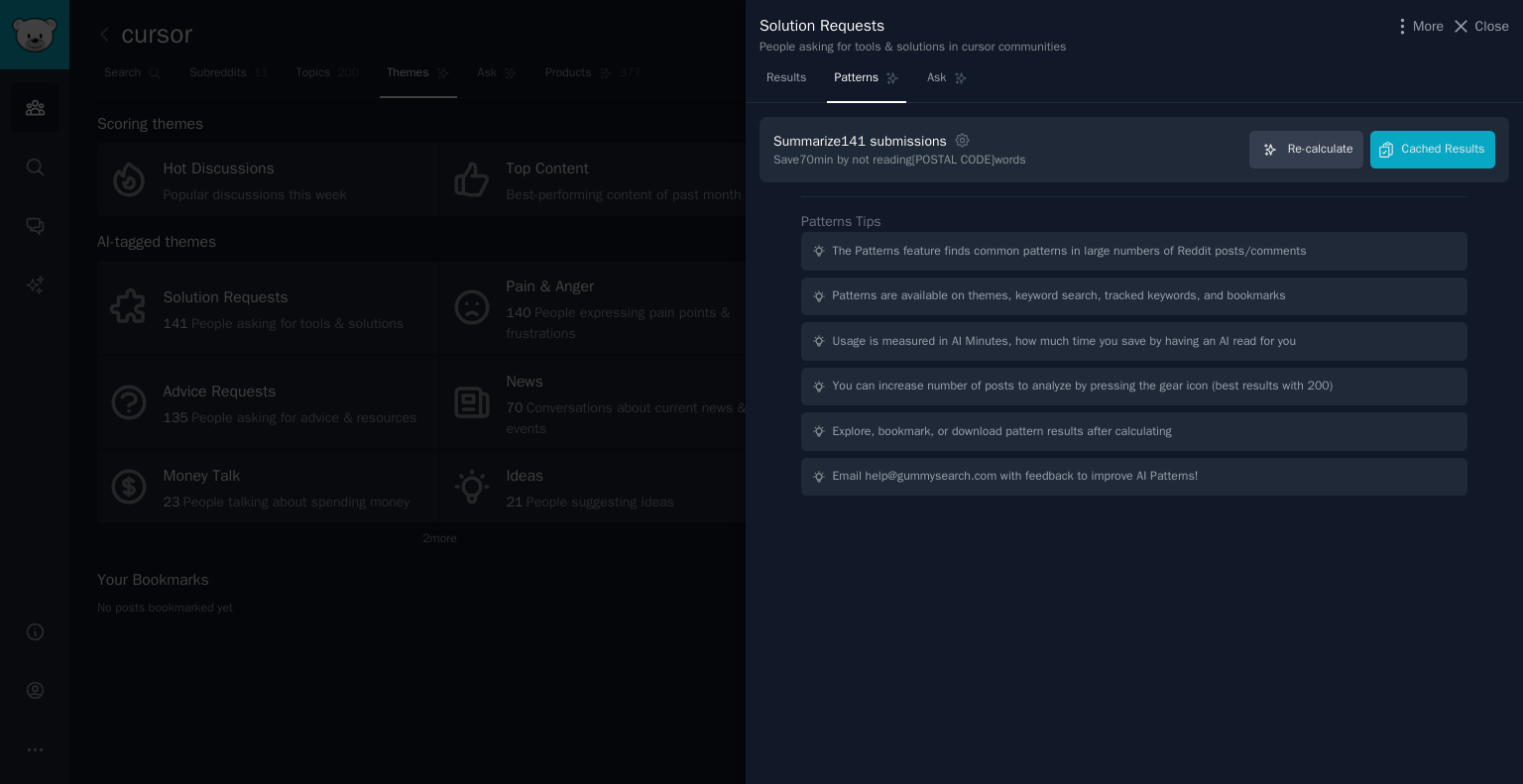 scroll, scrollTop: 0, scrollLeft: 0, axis: both 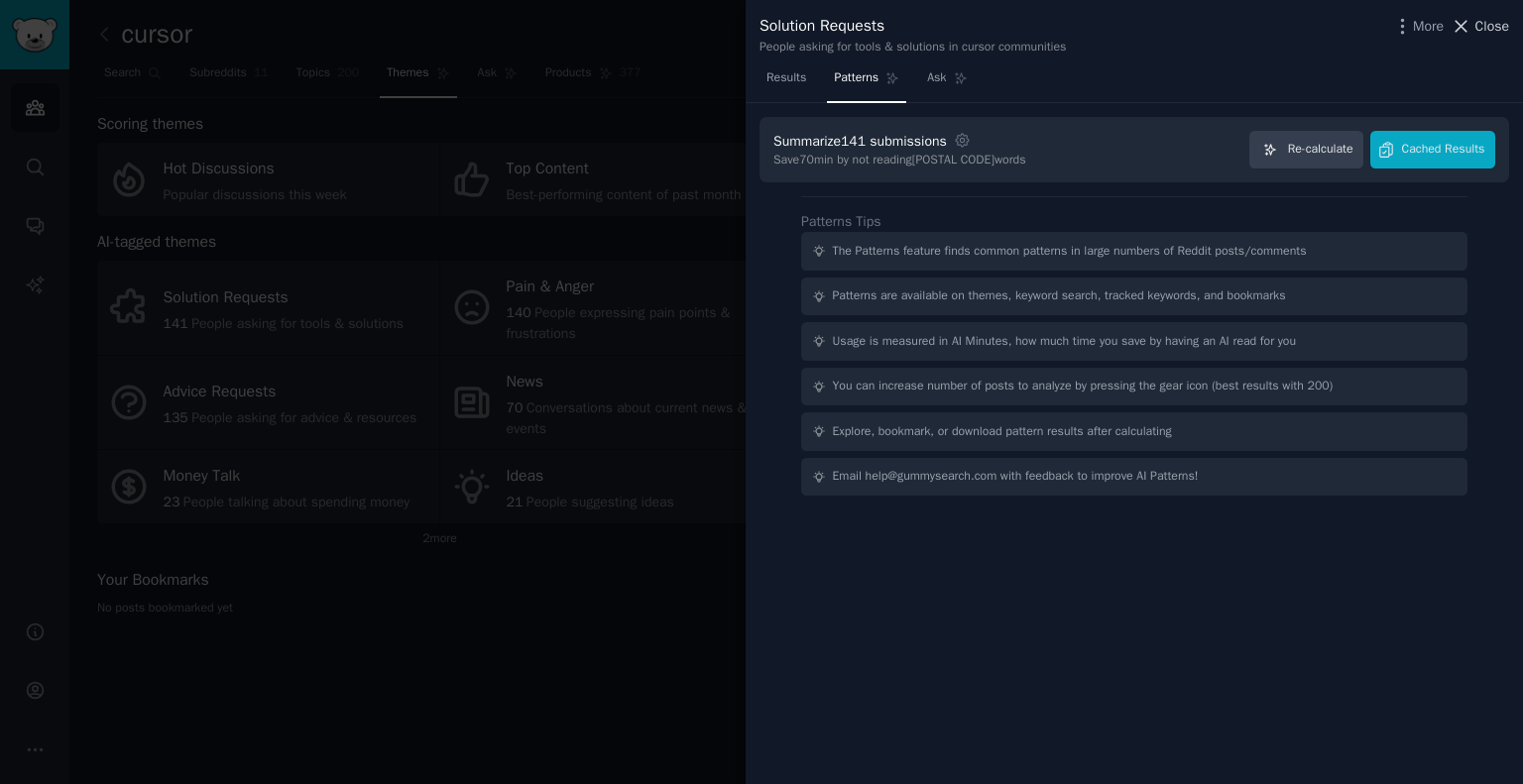 click on "Close" at bounding box center [1492, 26] 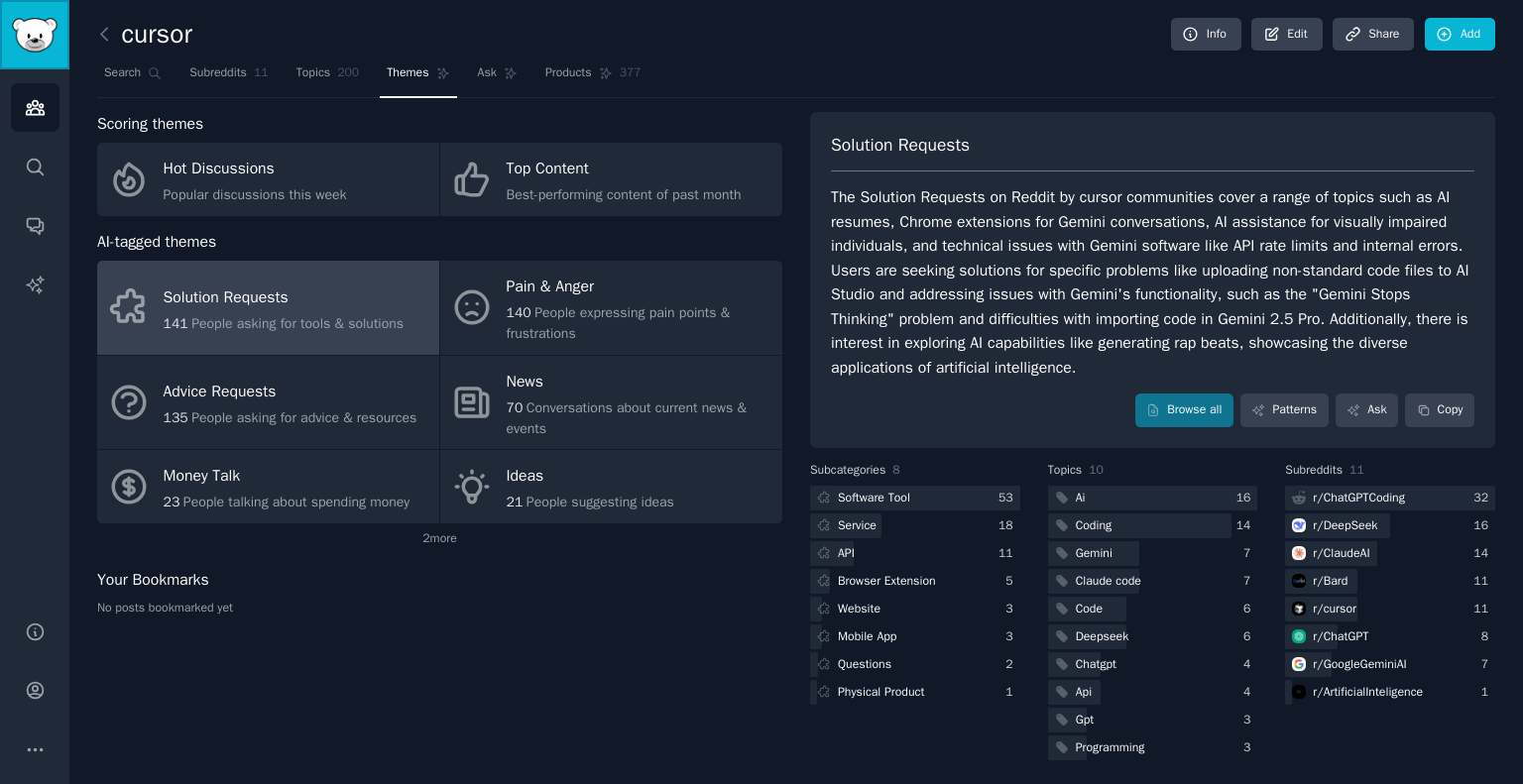 click at bounding box center (35, 35) 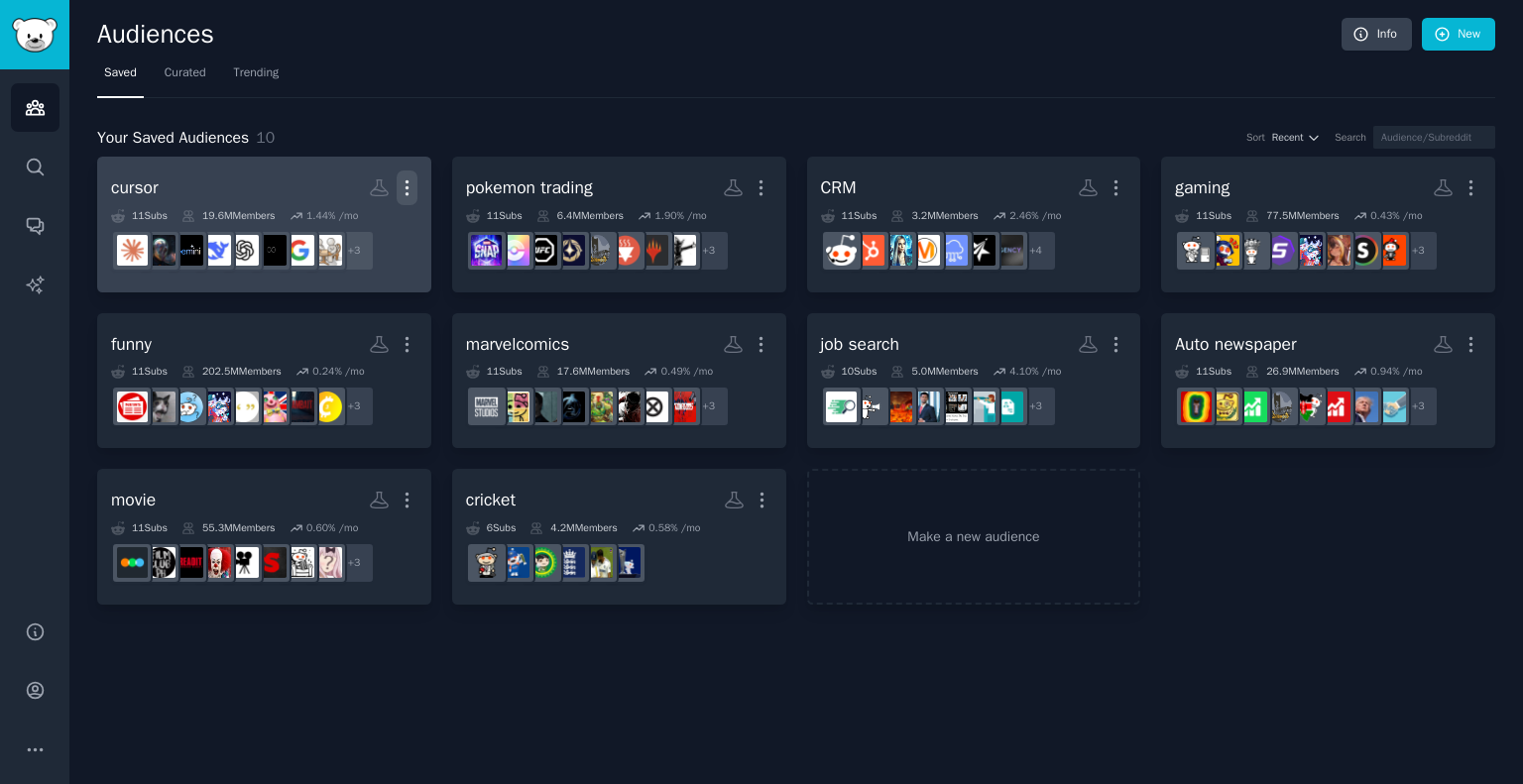 click 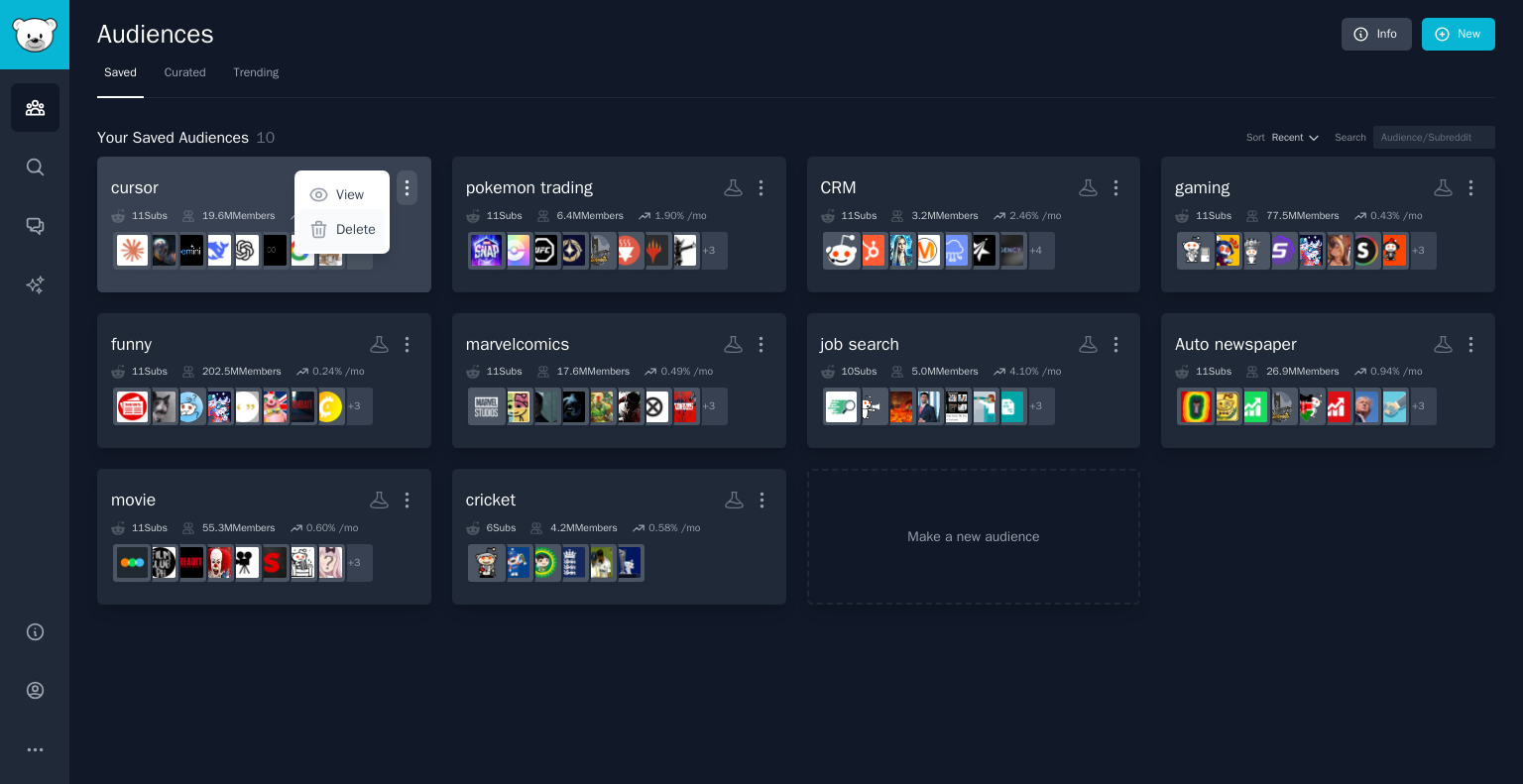 click on "Delete" at bounding box center (356, 229) 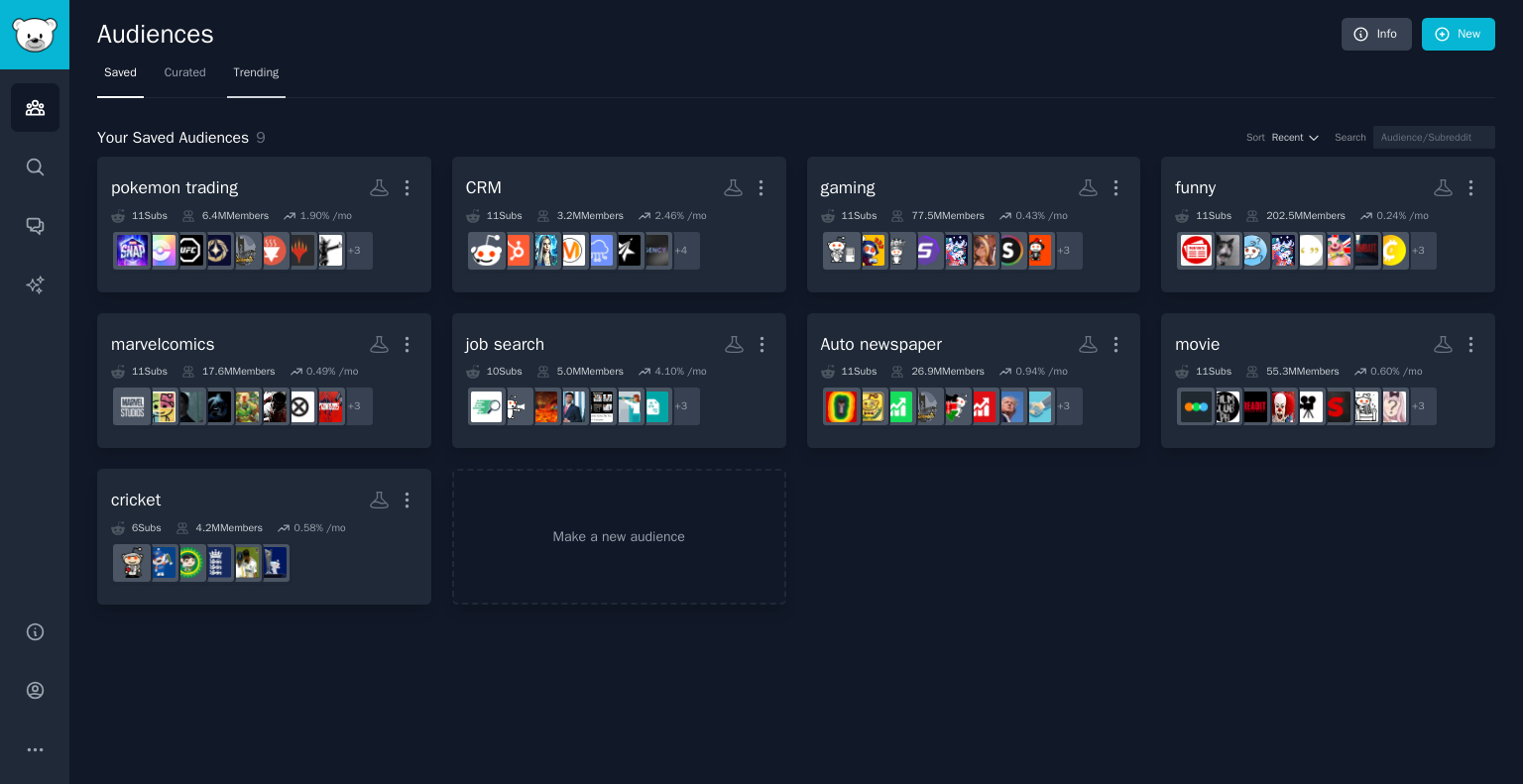 click on "Trending" at bounding box center [257, 73] 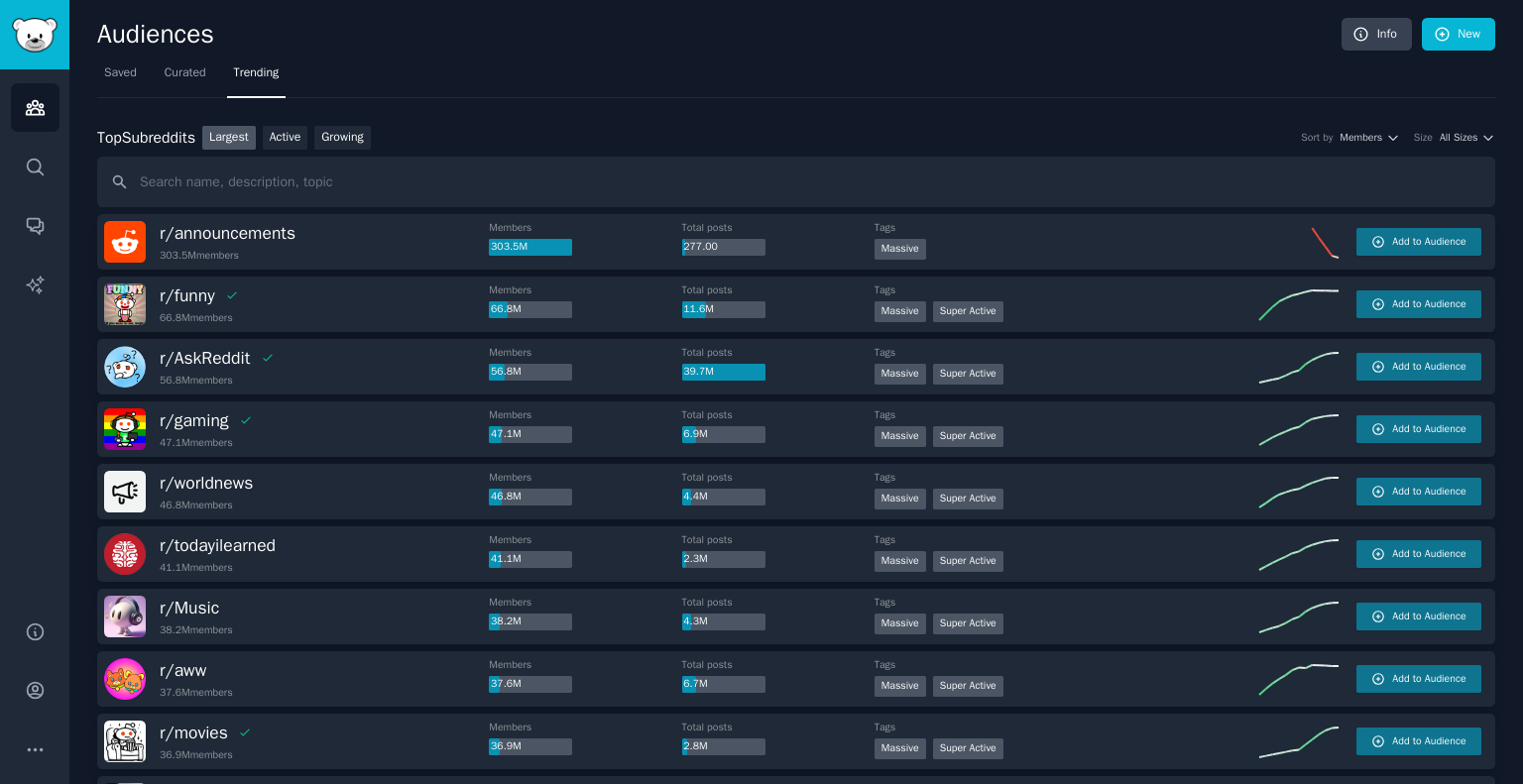 click on "Top   Subreddits Top Subreddits Largest Active Growing Sort by Members Size All Sizes" at bounding box center (796, 138) 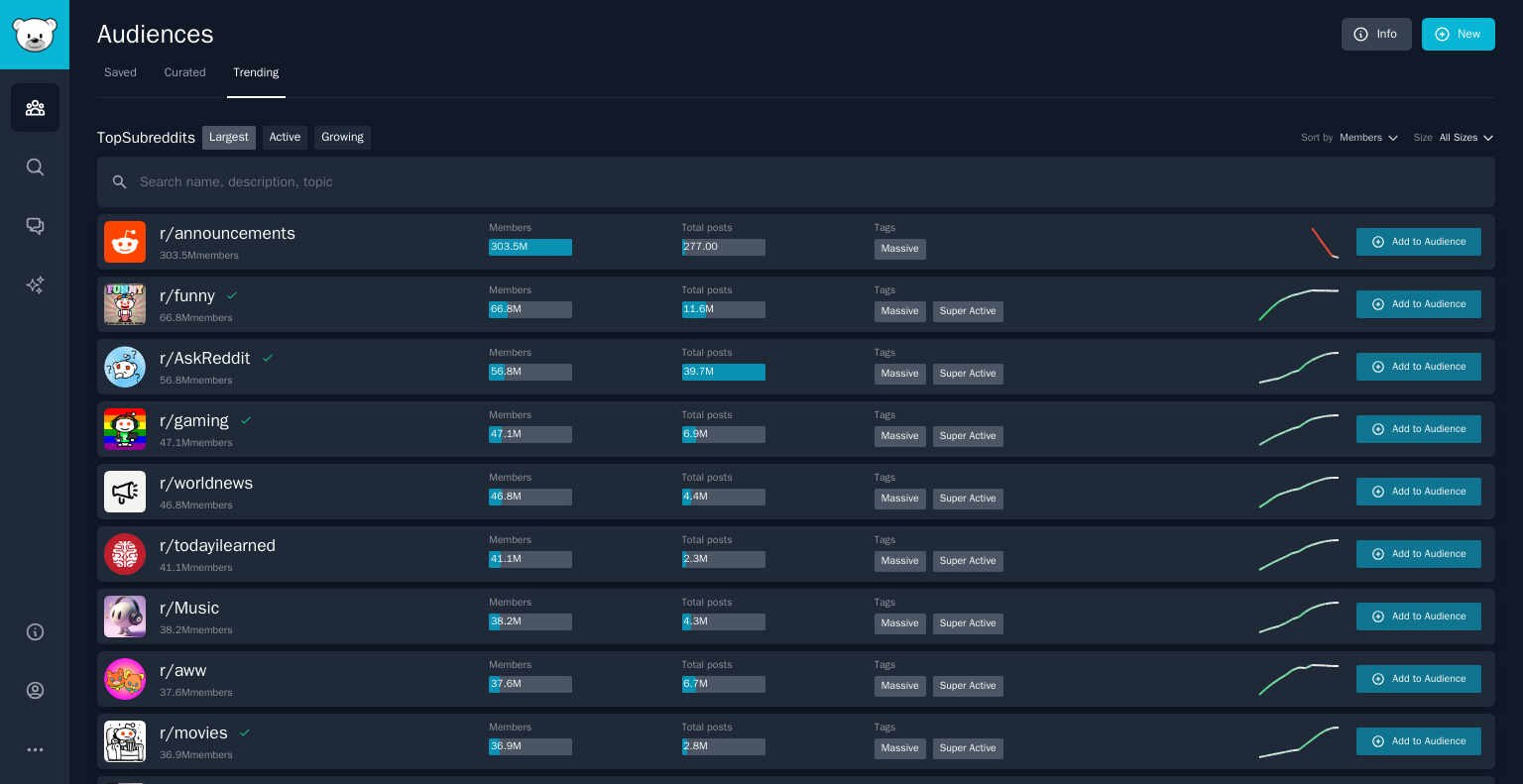 click 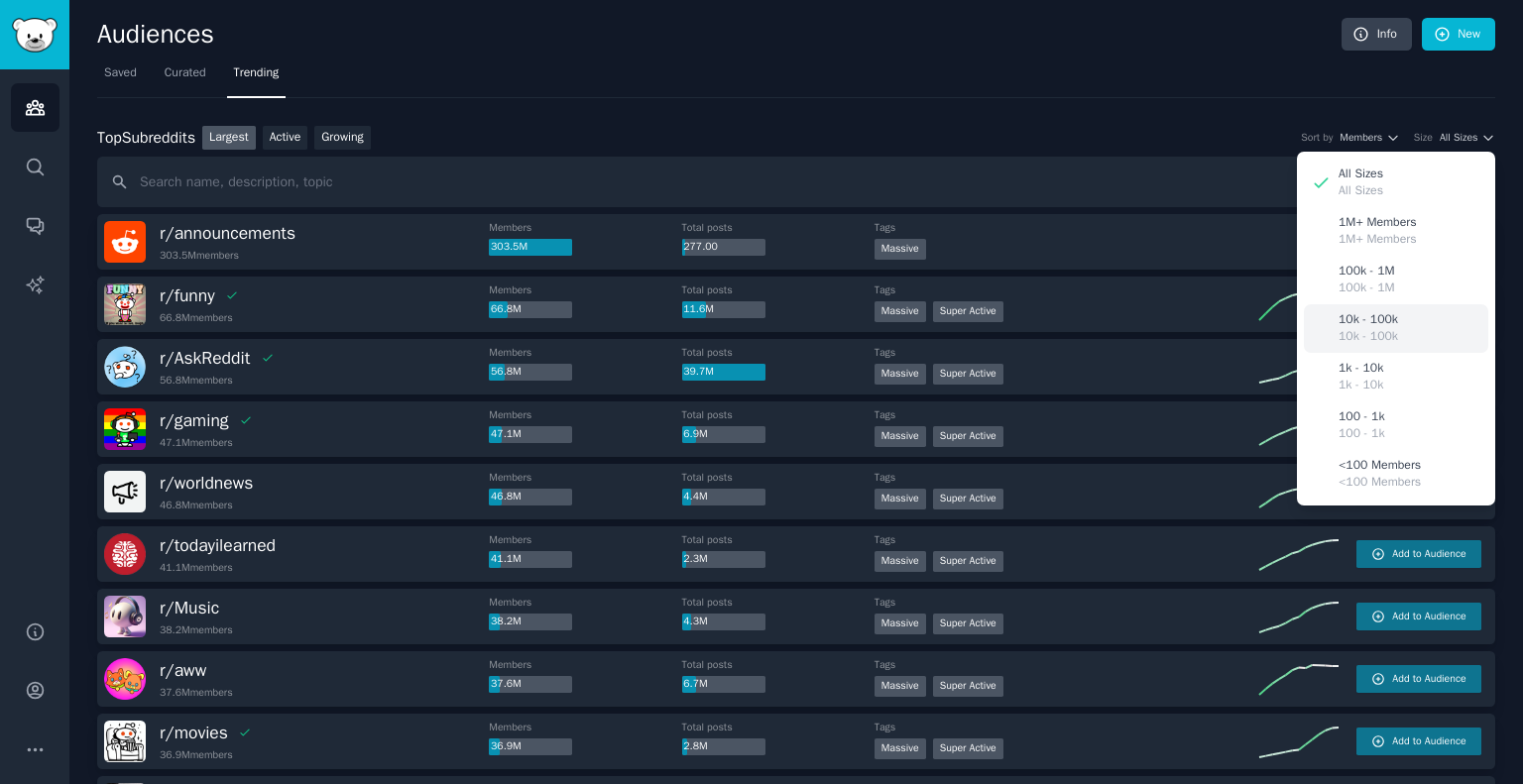 click on "10k - 100k" at bounding box center [1368, 320] 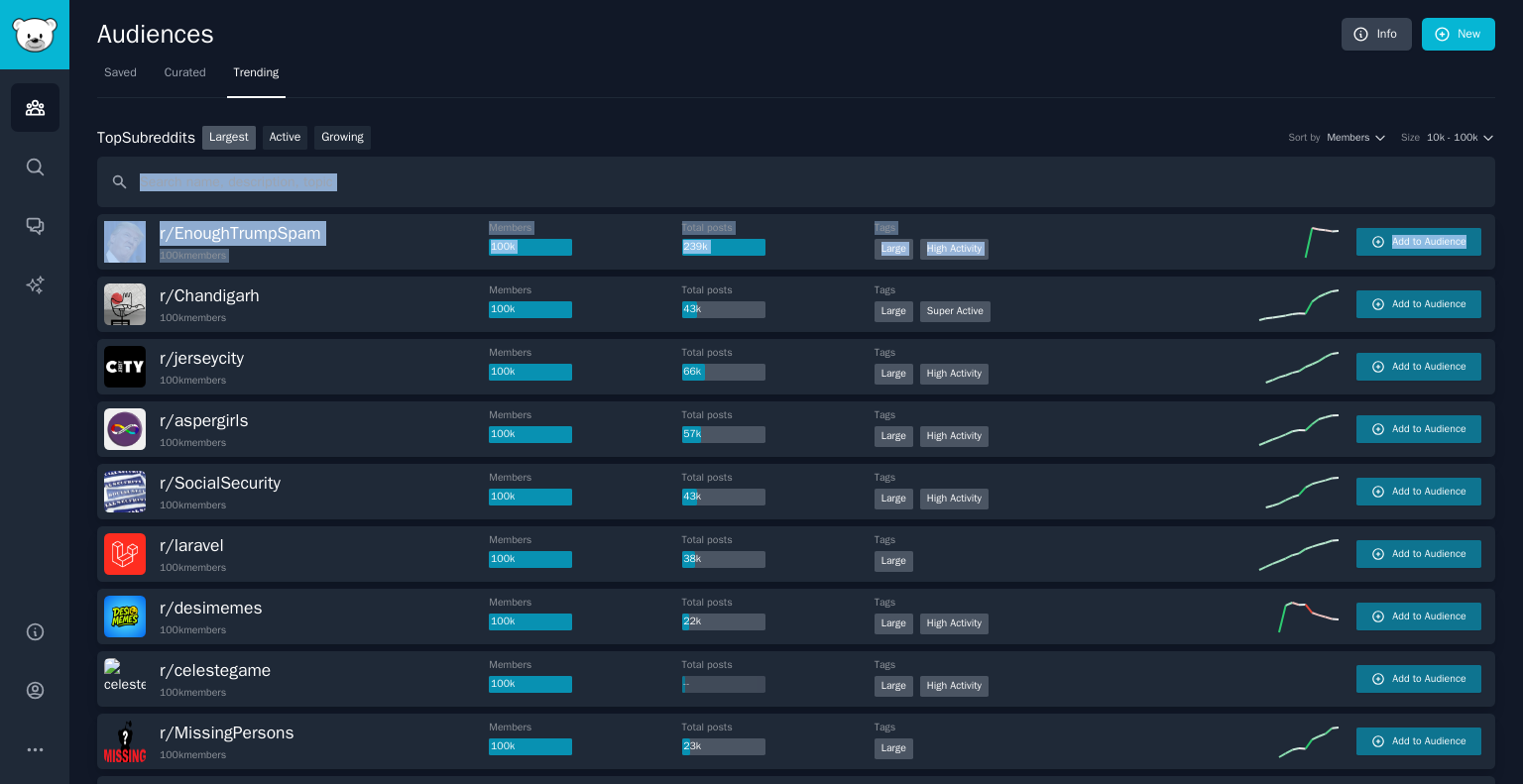 drag, startPoint x: 1522, startPoint y: 142, endPoint x: 1513, endPoint y: 210, distance: 68.593 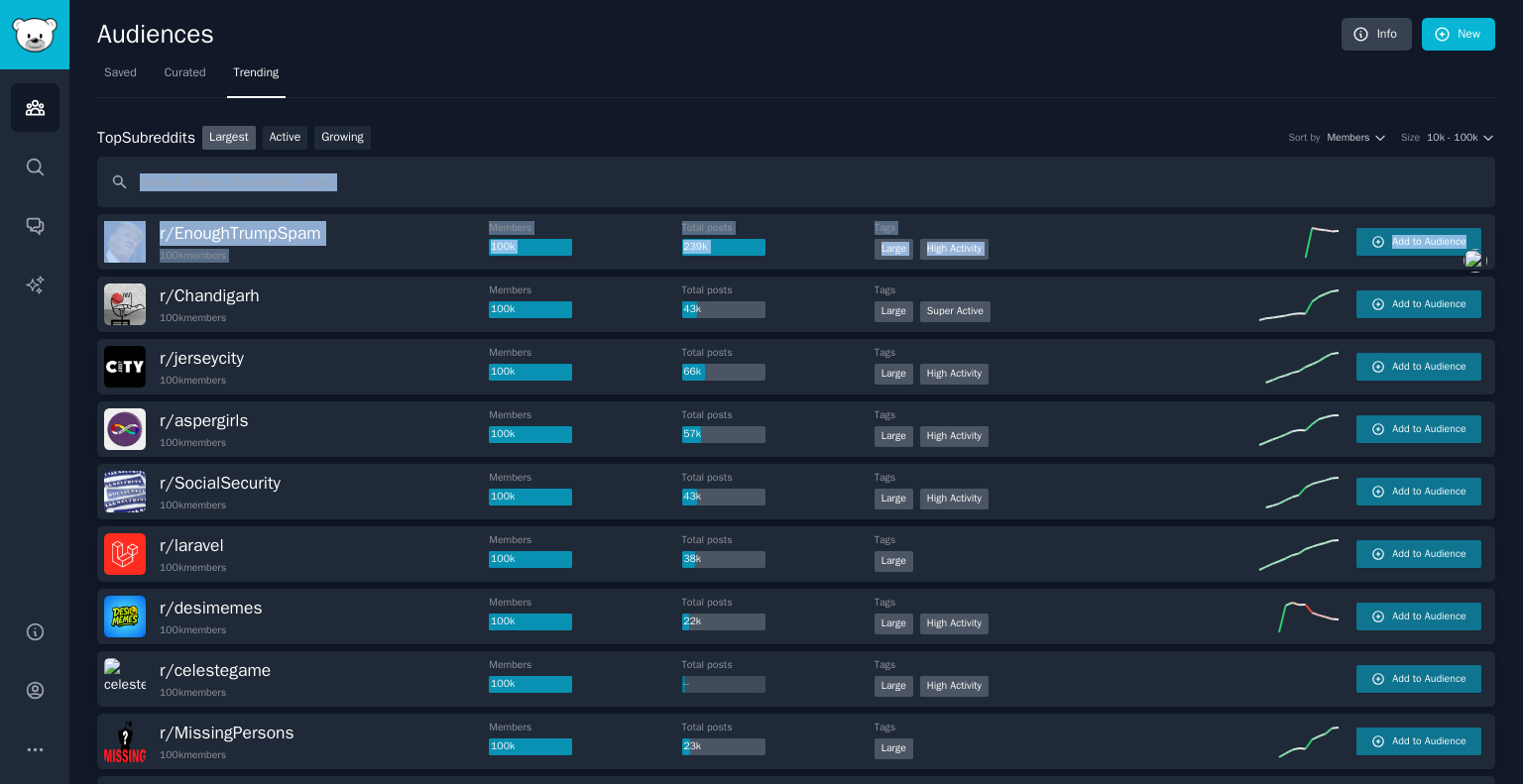 click on "Audiences Info New Saved Curated Trending Top   Subreddits Top Subreddits Largest Active Growing Sort by Members Size 10k - 100k r/ EnoughTrumpSpam 100k  members Members 100k Total posts 239k Tags Large High Activity Add to Audience r/ [CITY] 100k  members Members 100k Total posts 43k Tags Large Super Active Add to Audience r/ [CITY] 100k  members Members 100k Total posts 66k Tags Large High Activity Add to Audience r/ aspergirls 100k  members Members 100k Total posts 57k Tags Large High Activity Add to Audience r/ SocialSecurity 100k  members Members 100k Total posts 43k Tags Large High Activity Add to Audience r/ laravel 100k  members Members 100k Total posts 38k Tags Large Add to Audience r/ desimemes 100k  members Members 100k Total posts 22k Tags Large High Activity Add to Audience r/ celestegame 100k  members Members 100k Total posts -- Tags Large High Activity Add to Audience r/ MissingPersons 100k  members Members 100k Total posts 23k Tags Large Add to Audience r/ venturebros 100k  members 34k" at bounding box center (796, 392) 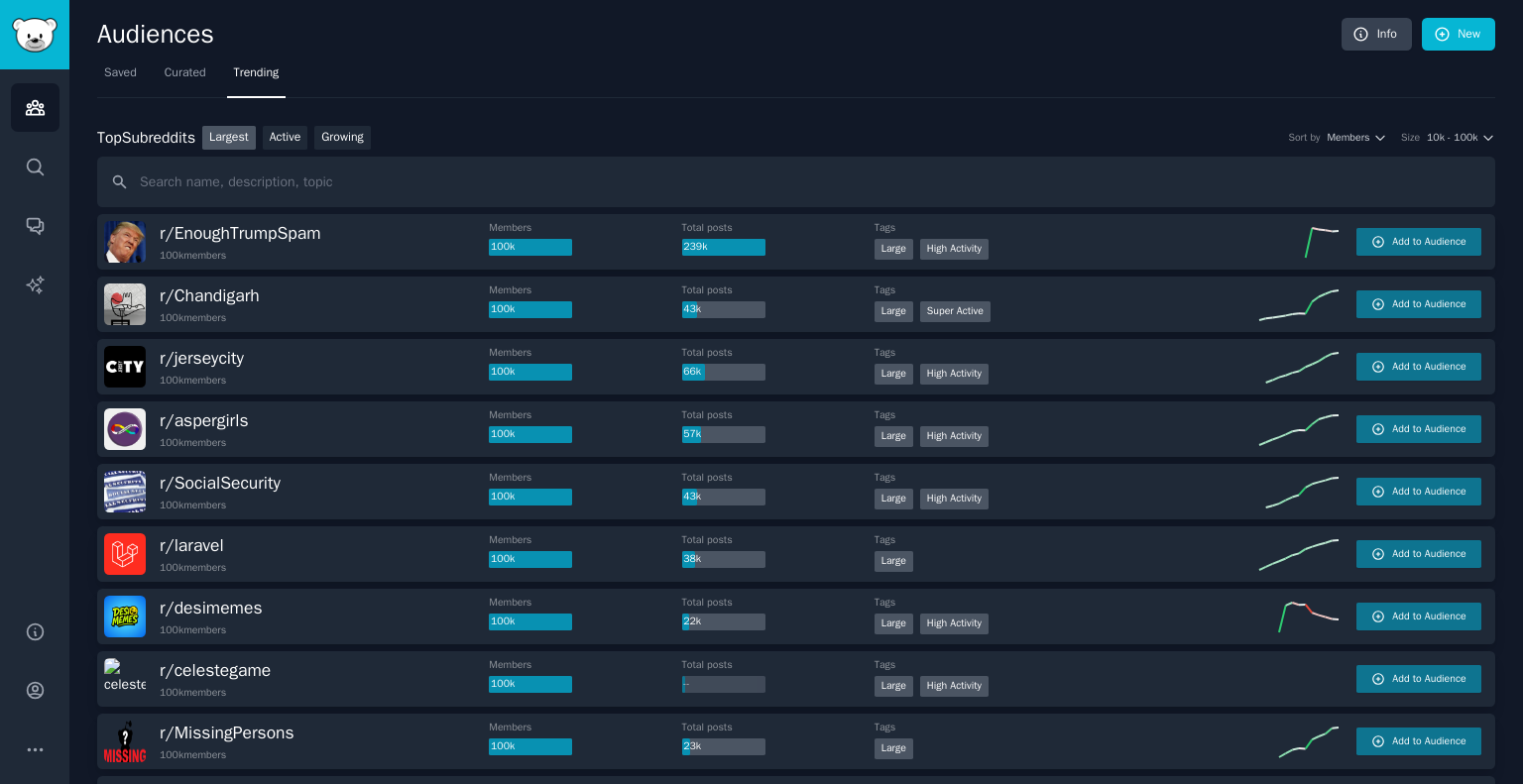 drag, startPoint x: 1522, startPoint y: 110, endPoint x: 1515, endPoint y: 192, distance: 82.298238 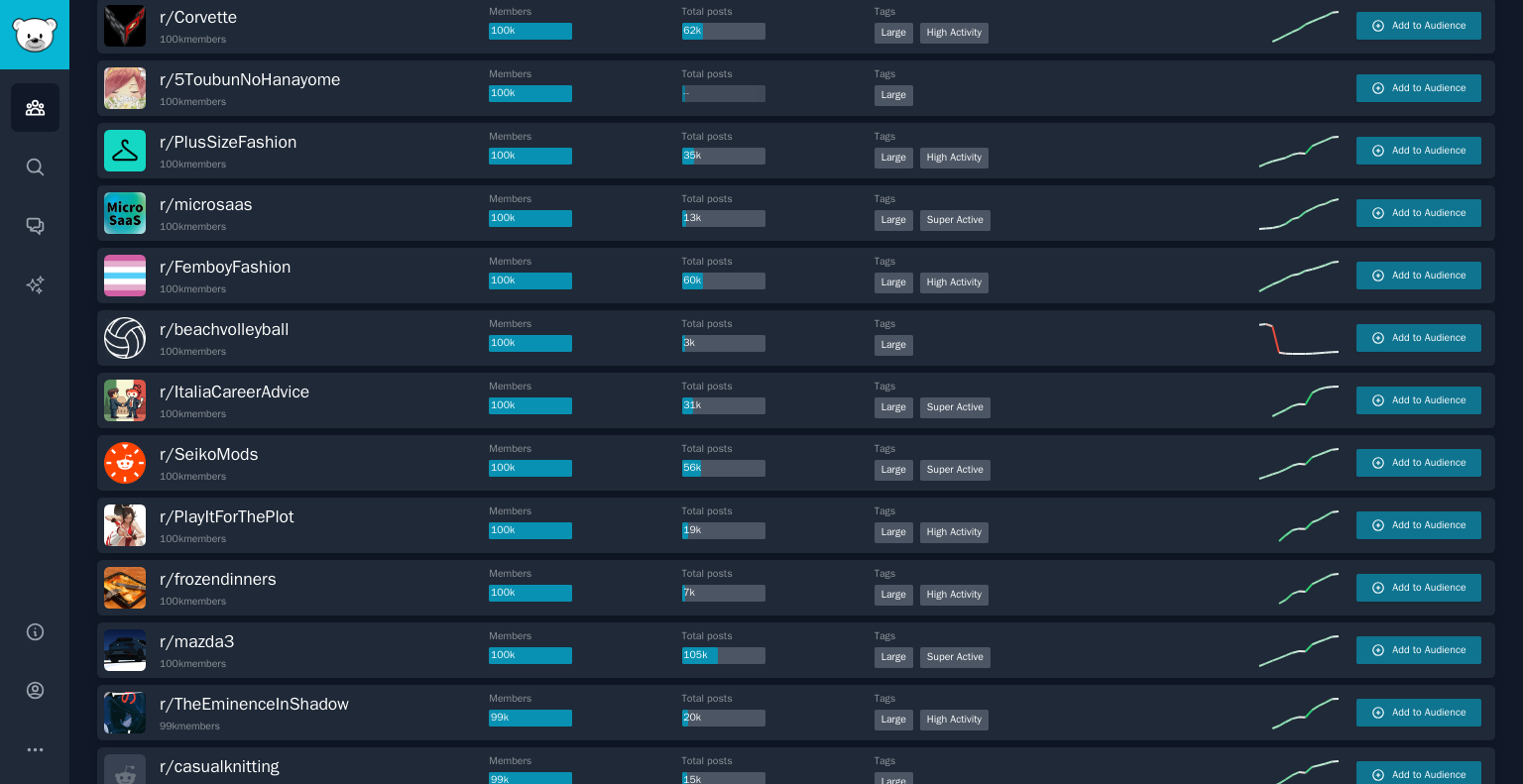 scroll, scrollTop: 900, scrollLeft: 0, axis: vertical 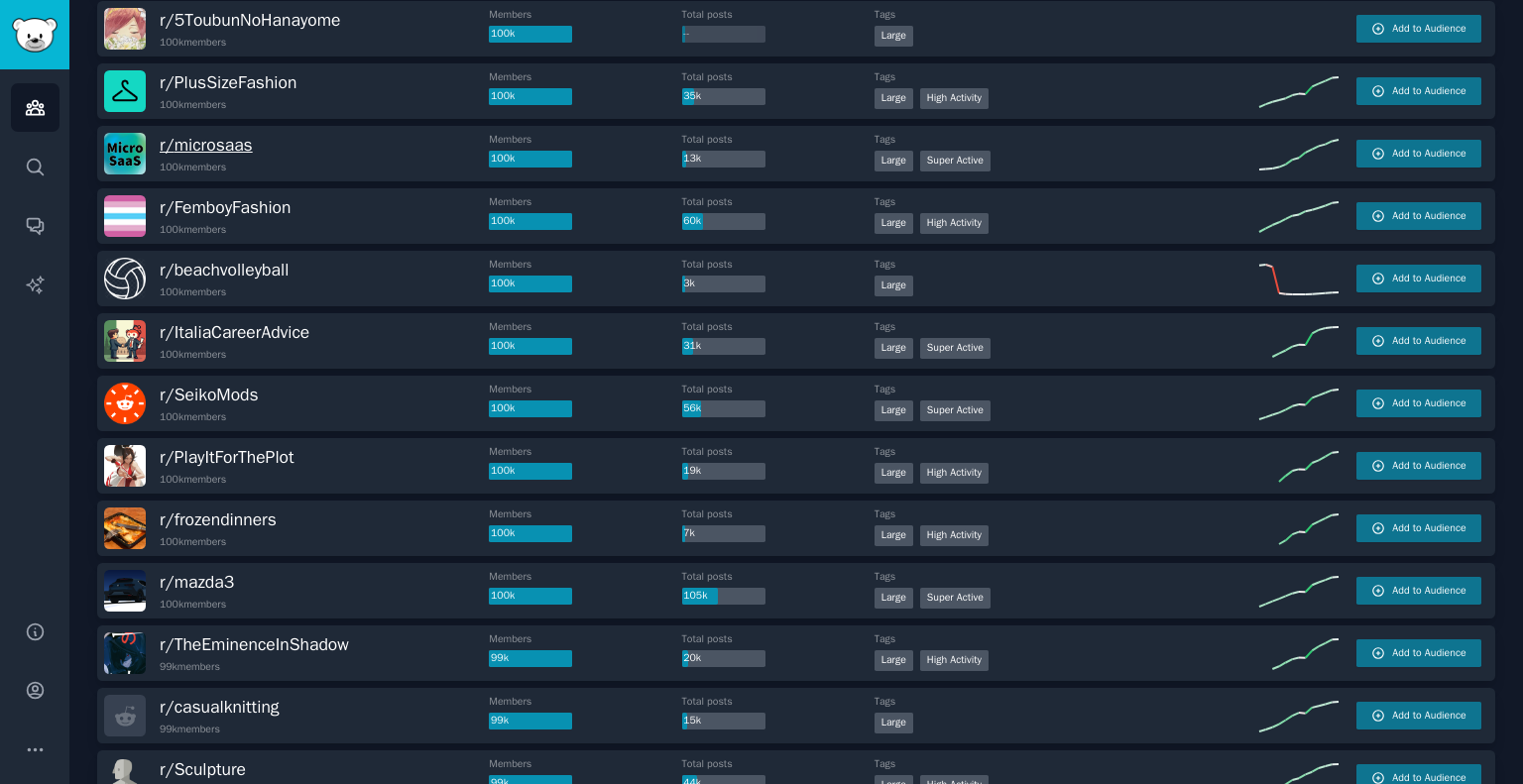 click on "r/ microsaas" at bounding box center (206, 145) 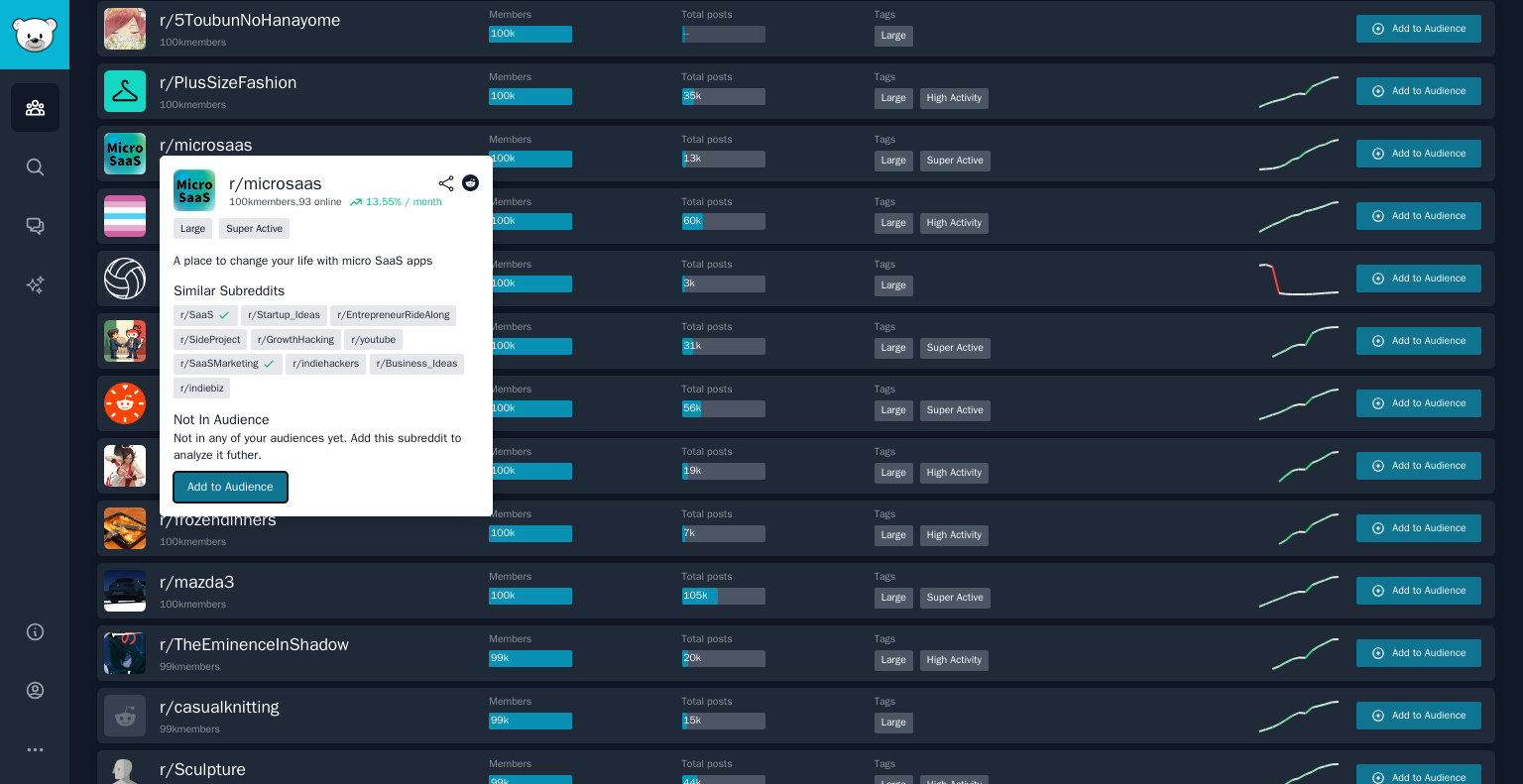 click on "Add to Audience" at bounding box center (230, 488) 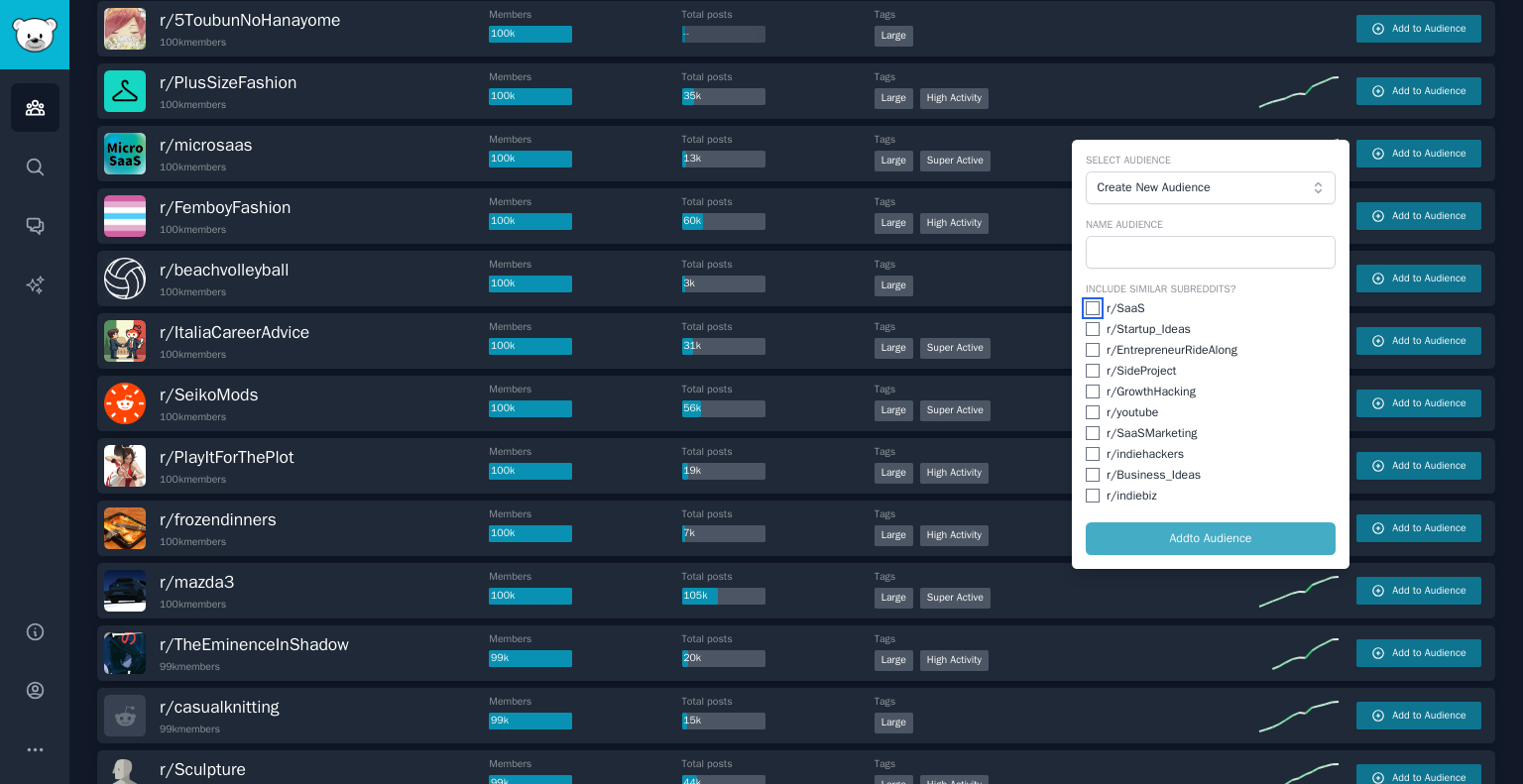 click at bounding box center [1093, 308] 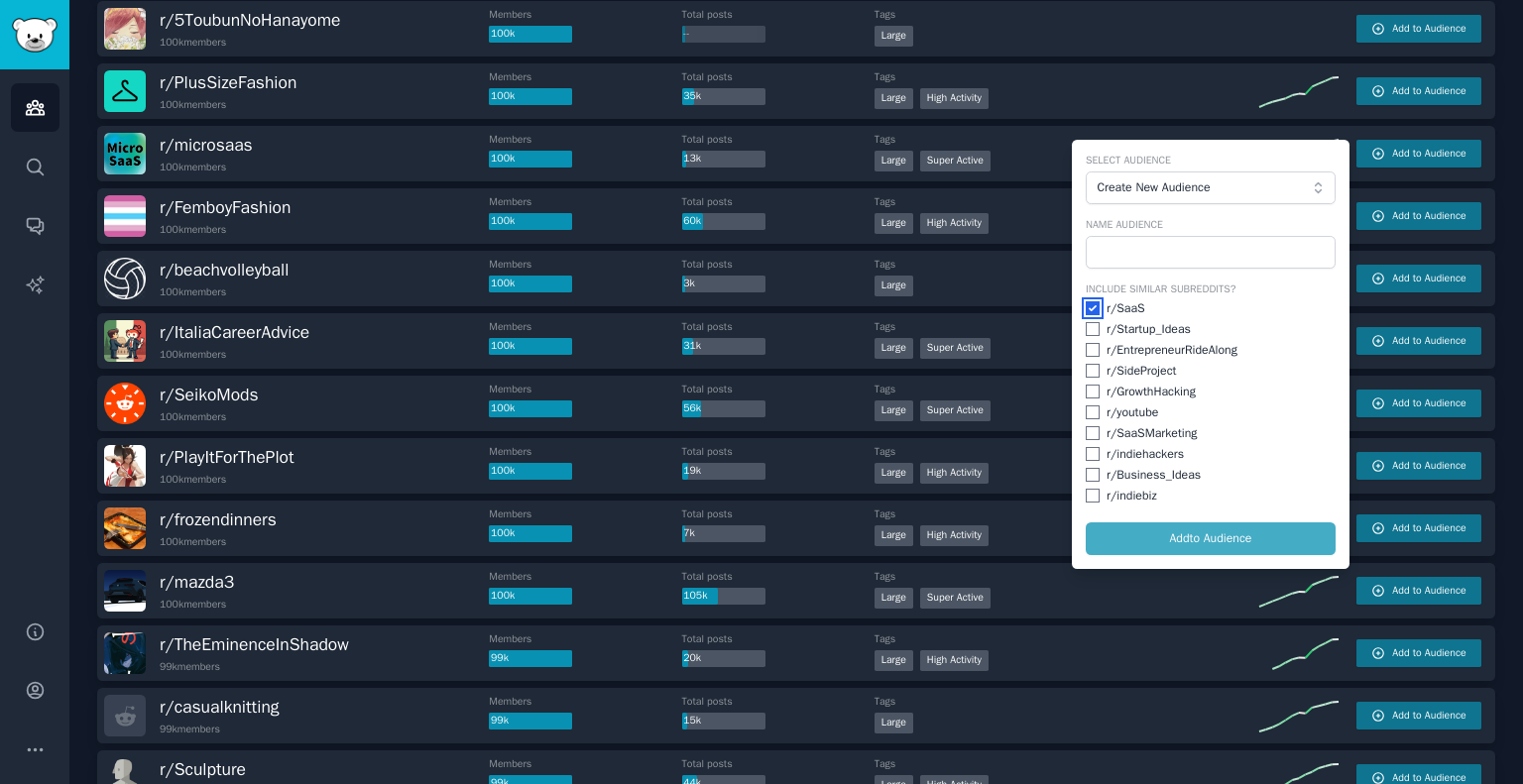 checkbox on "true" 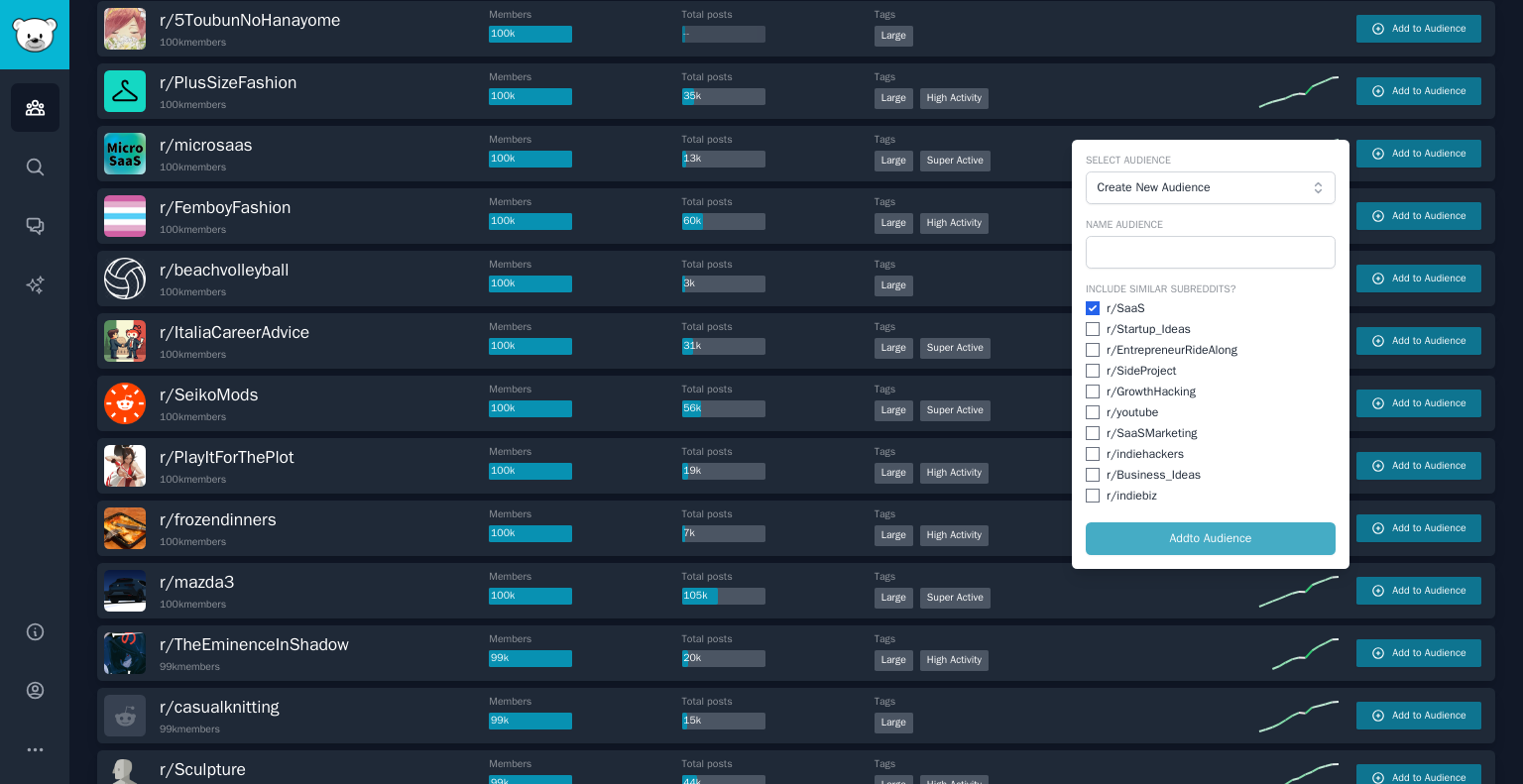 click on "r/ Startup_Ideas" at bounding box center (1211, 330) 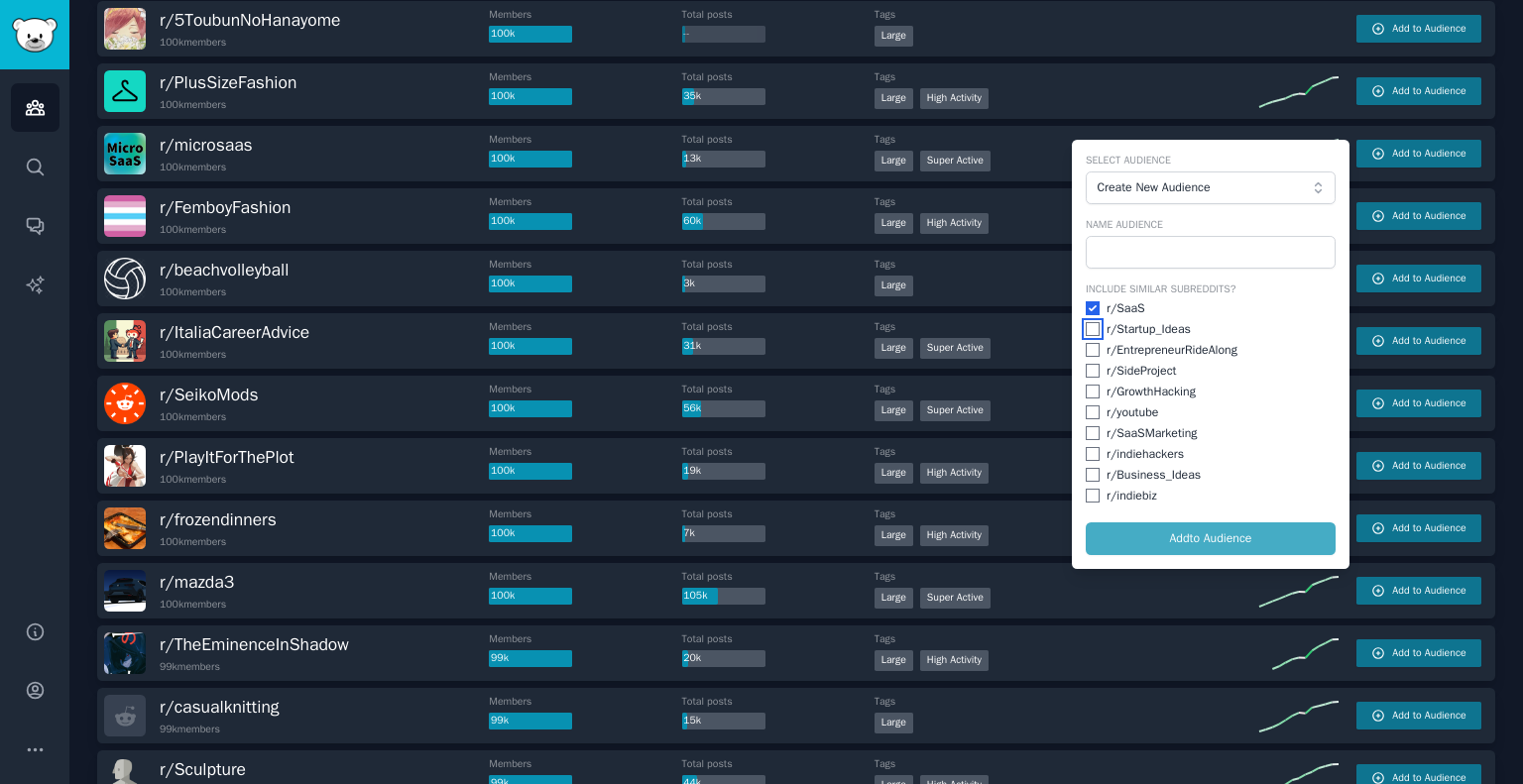 click at bounding box center [1093, 329] 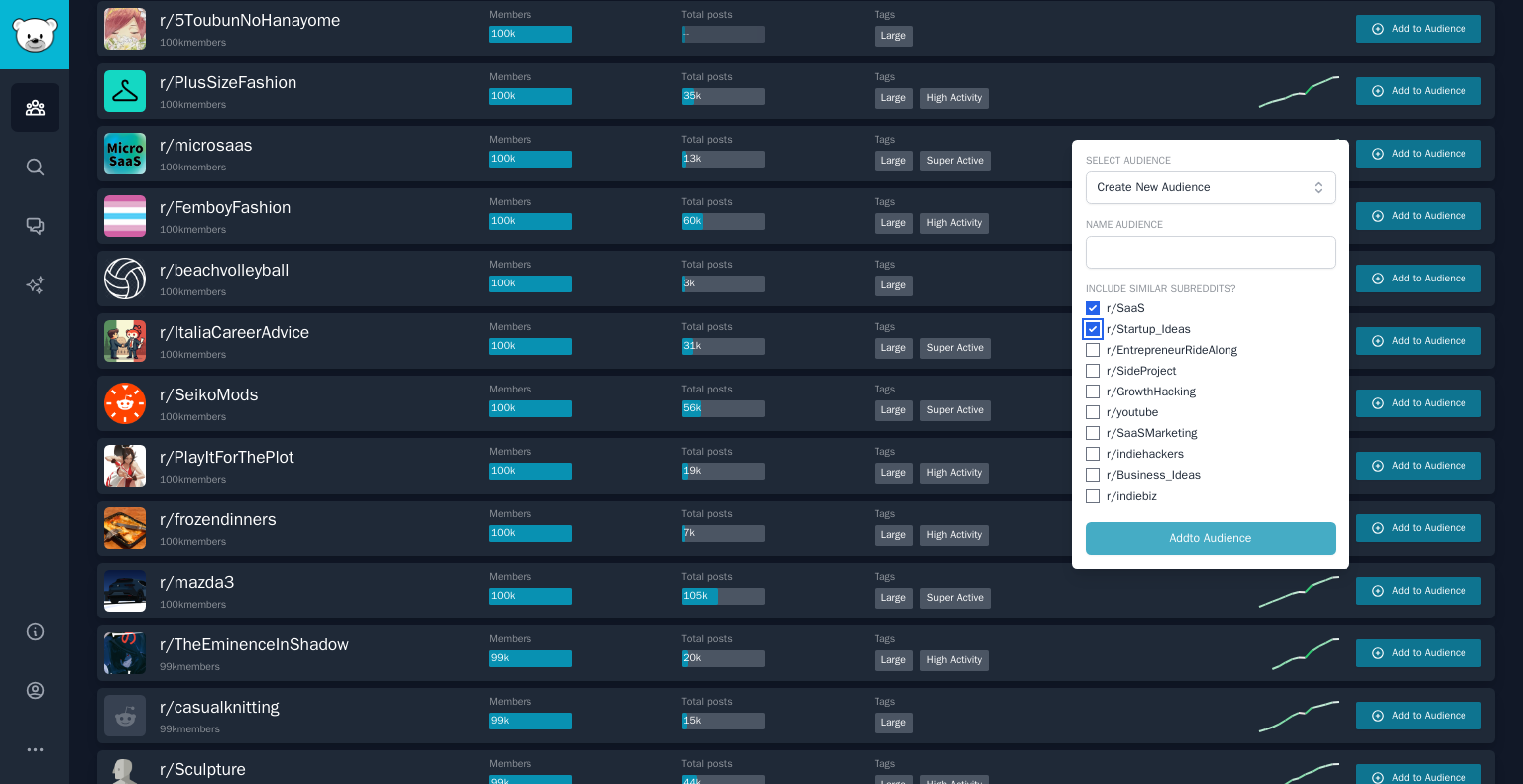 checkbox on "true" 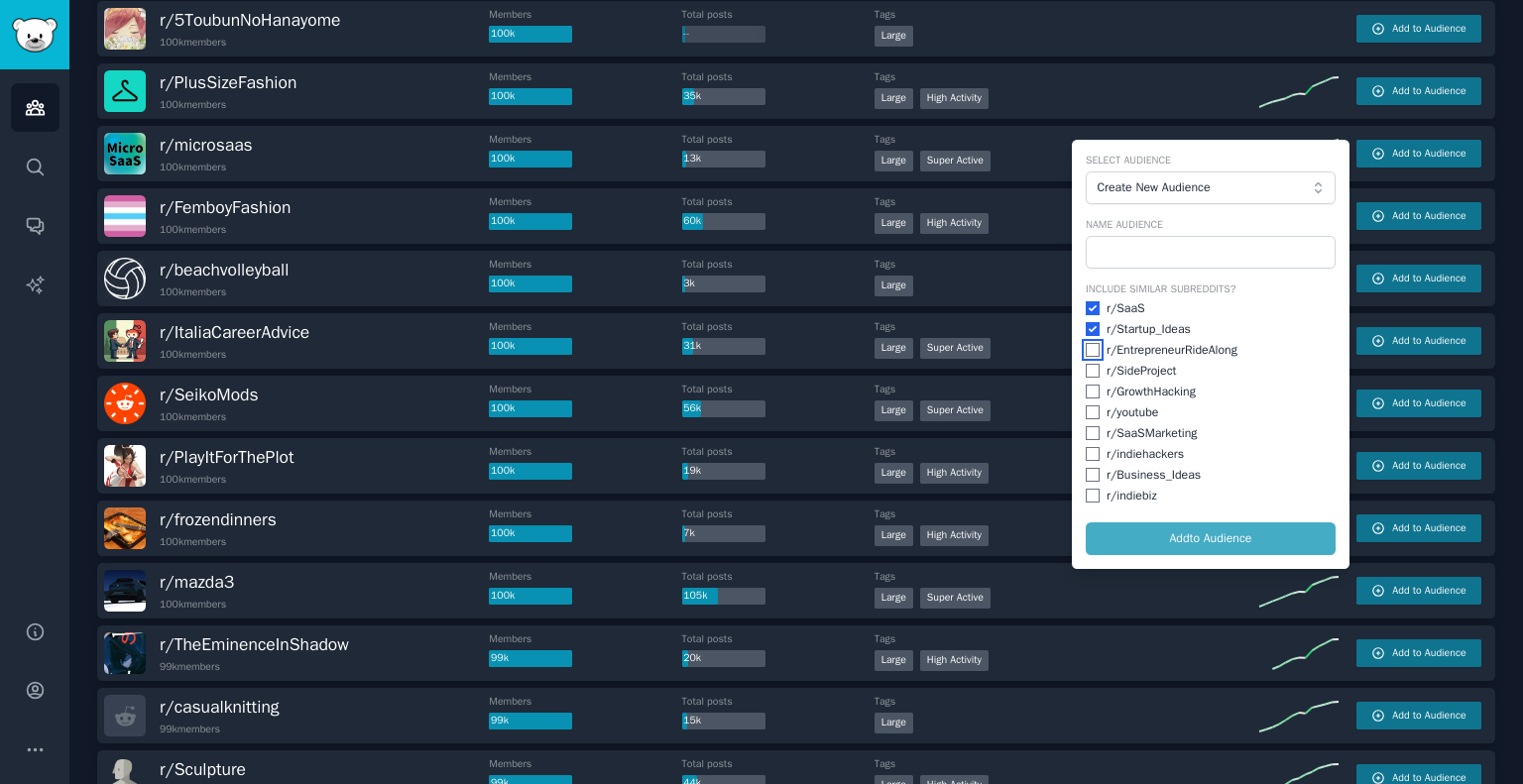 click at bounding box center [1093, 350] 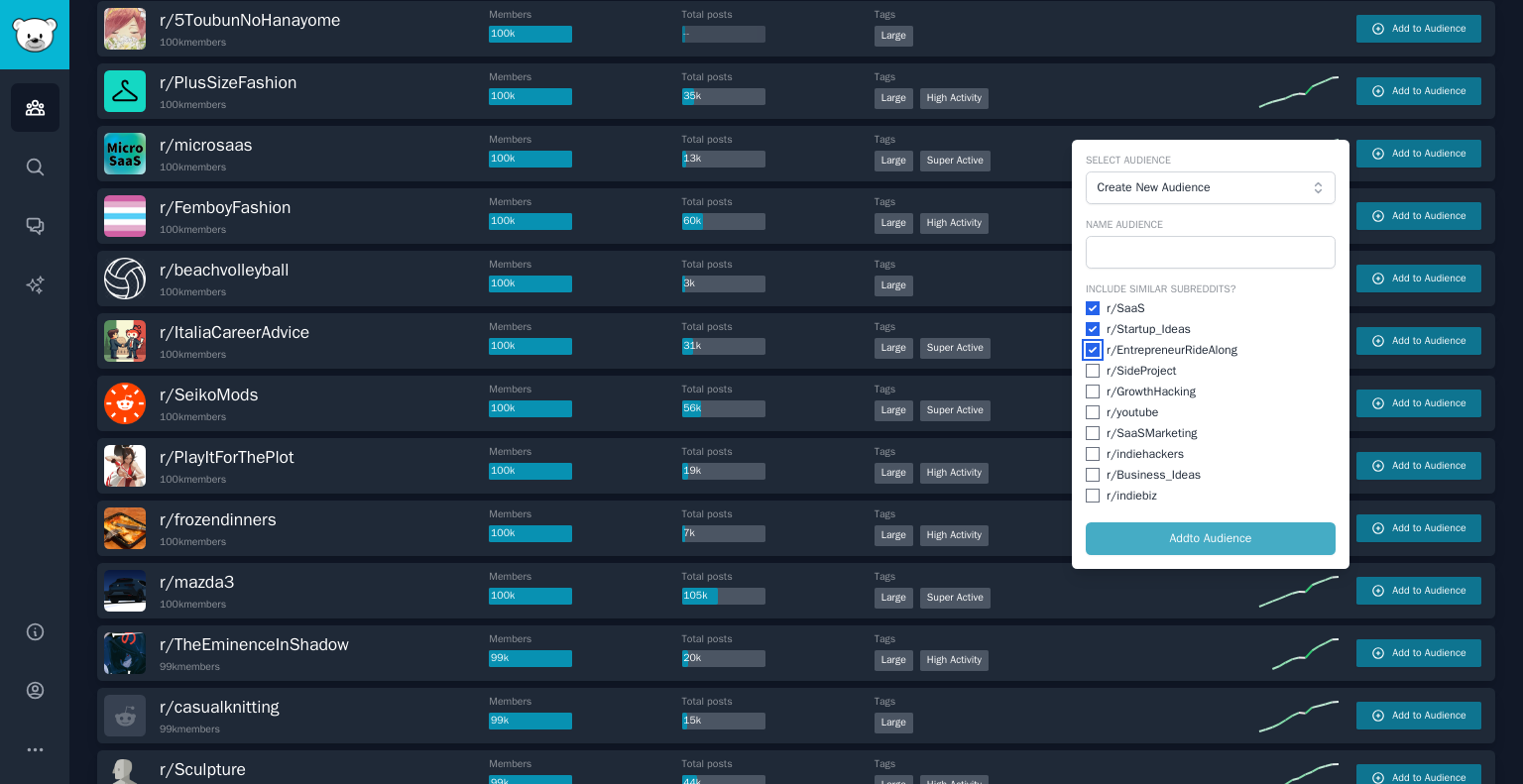 checkbox on "true" 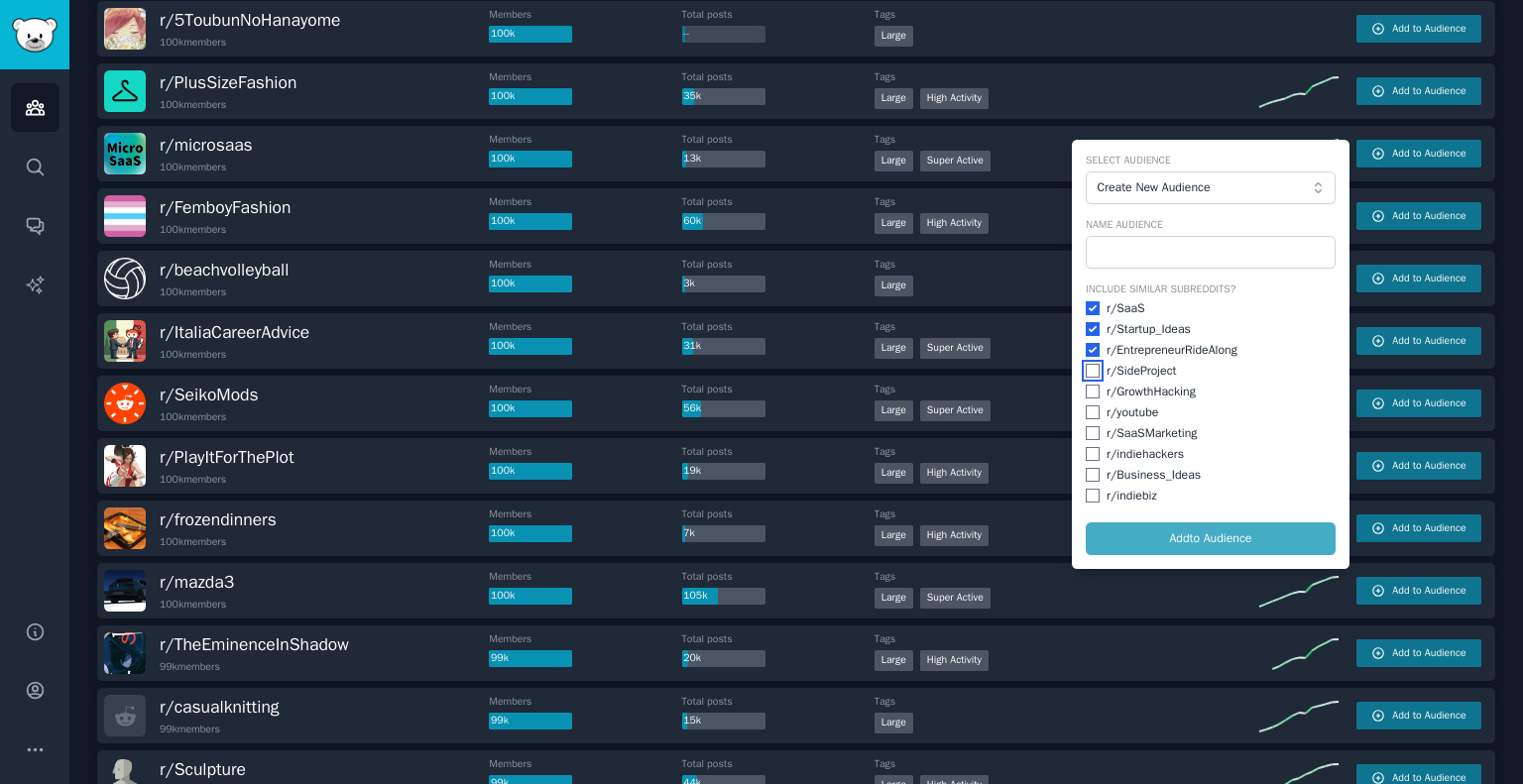 click at bounding box center [1093, 371] 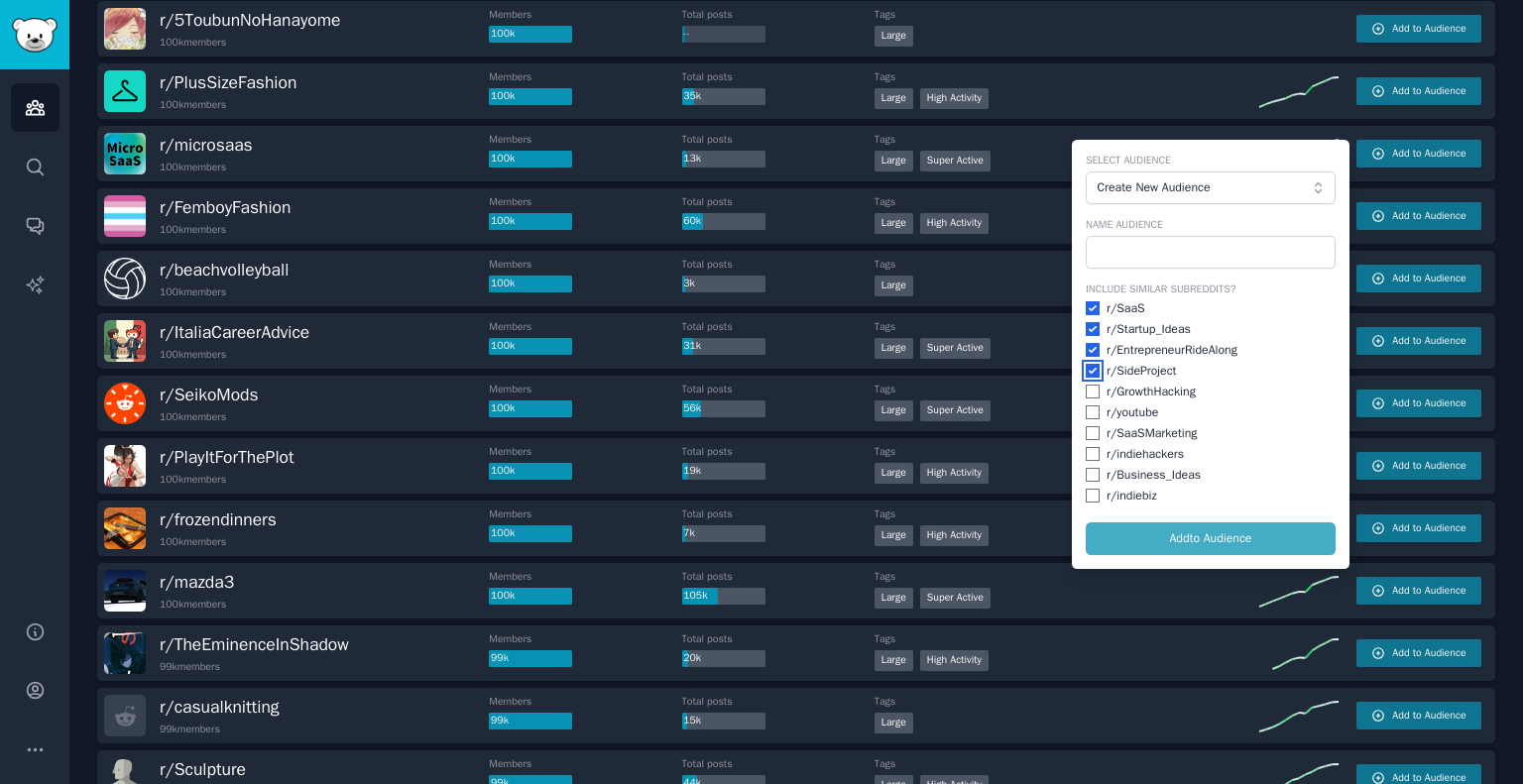 checkbox on "true" 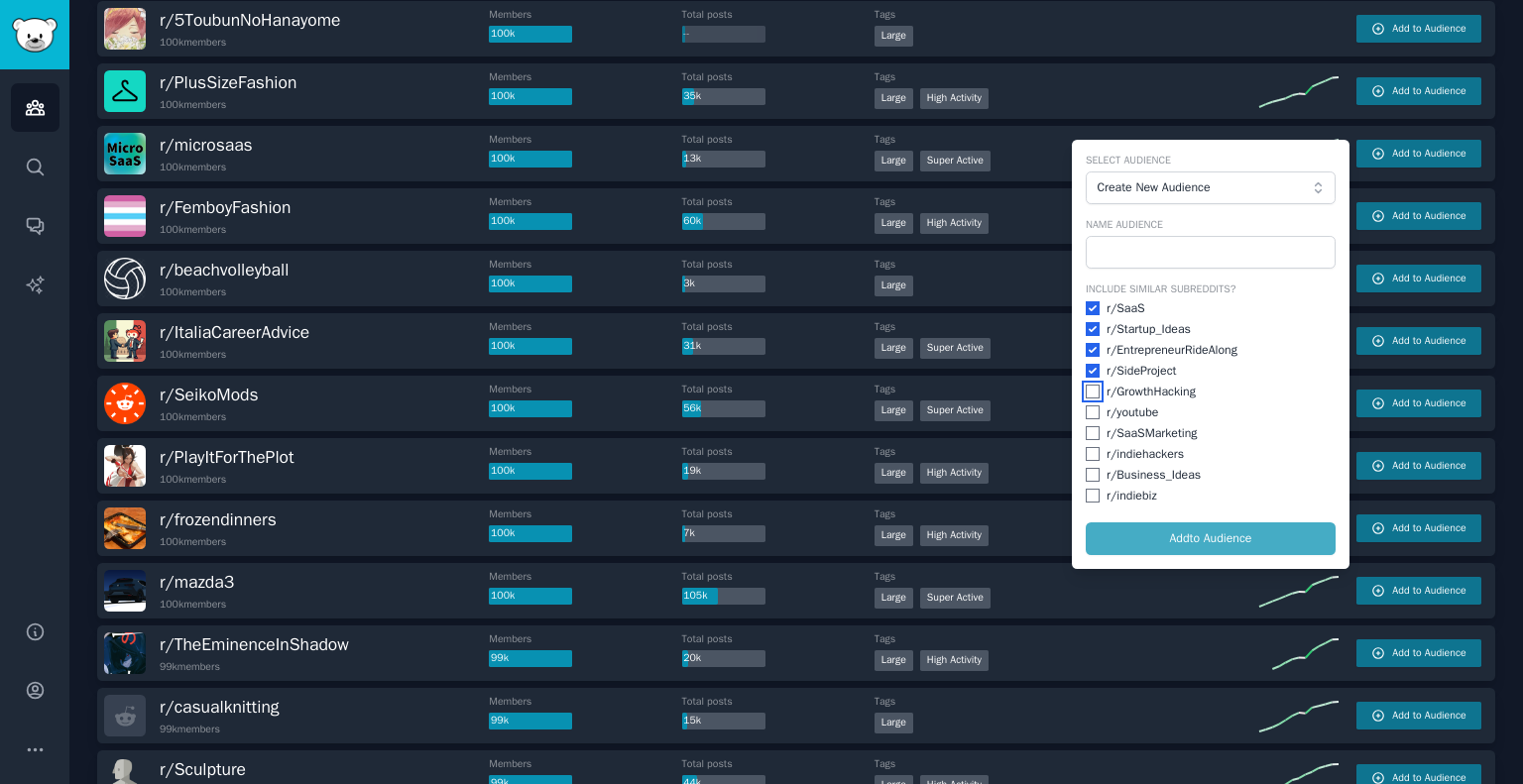 click at bounding box center (1093, 392) 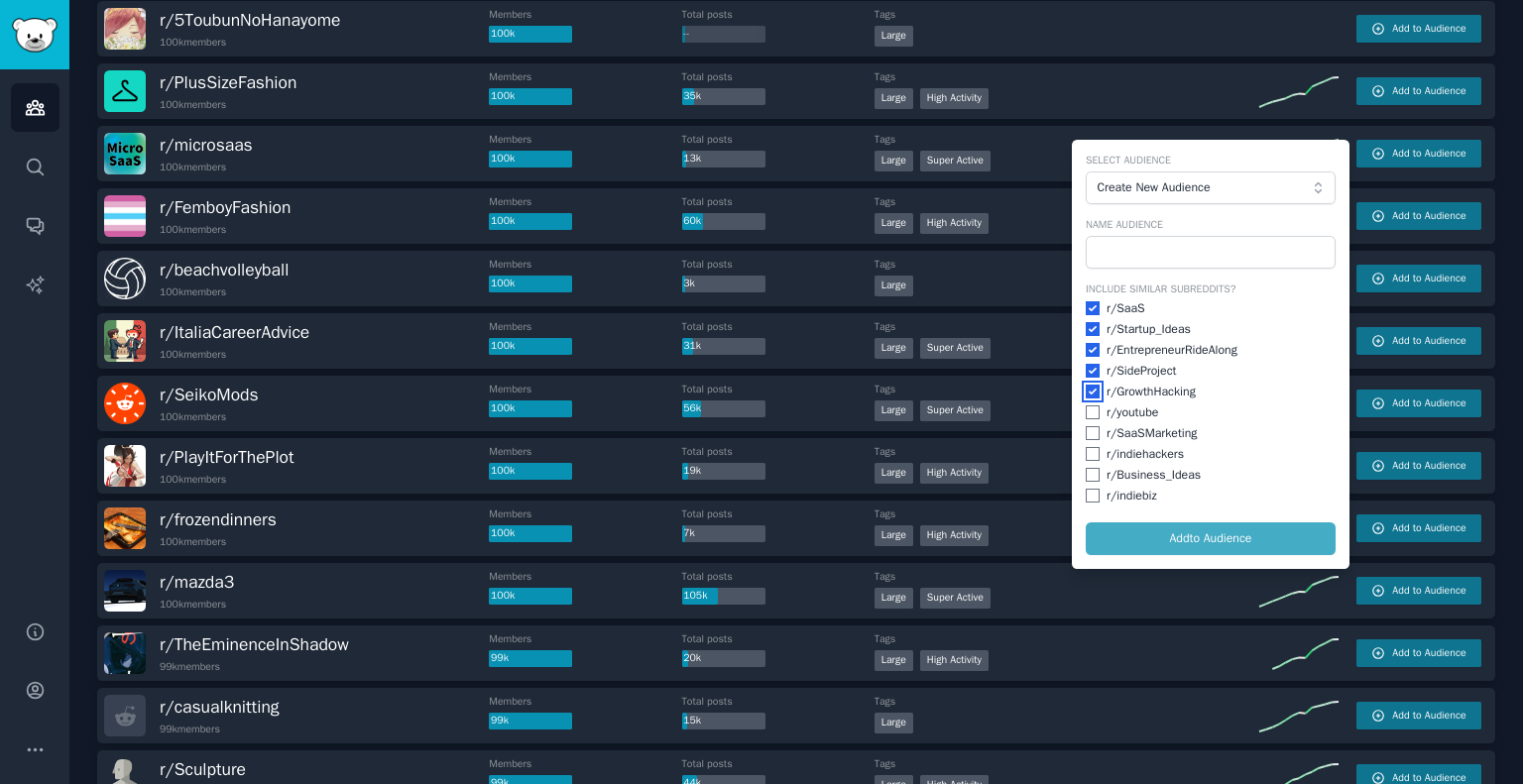 checkbox on "true" 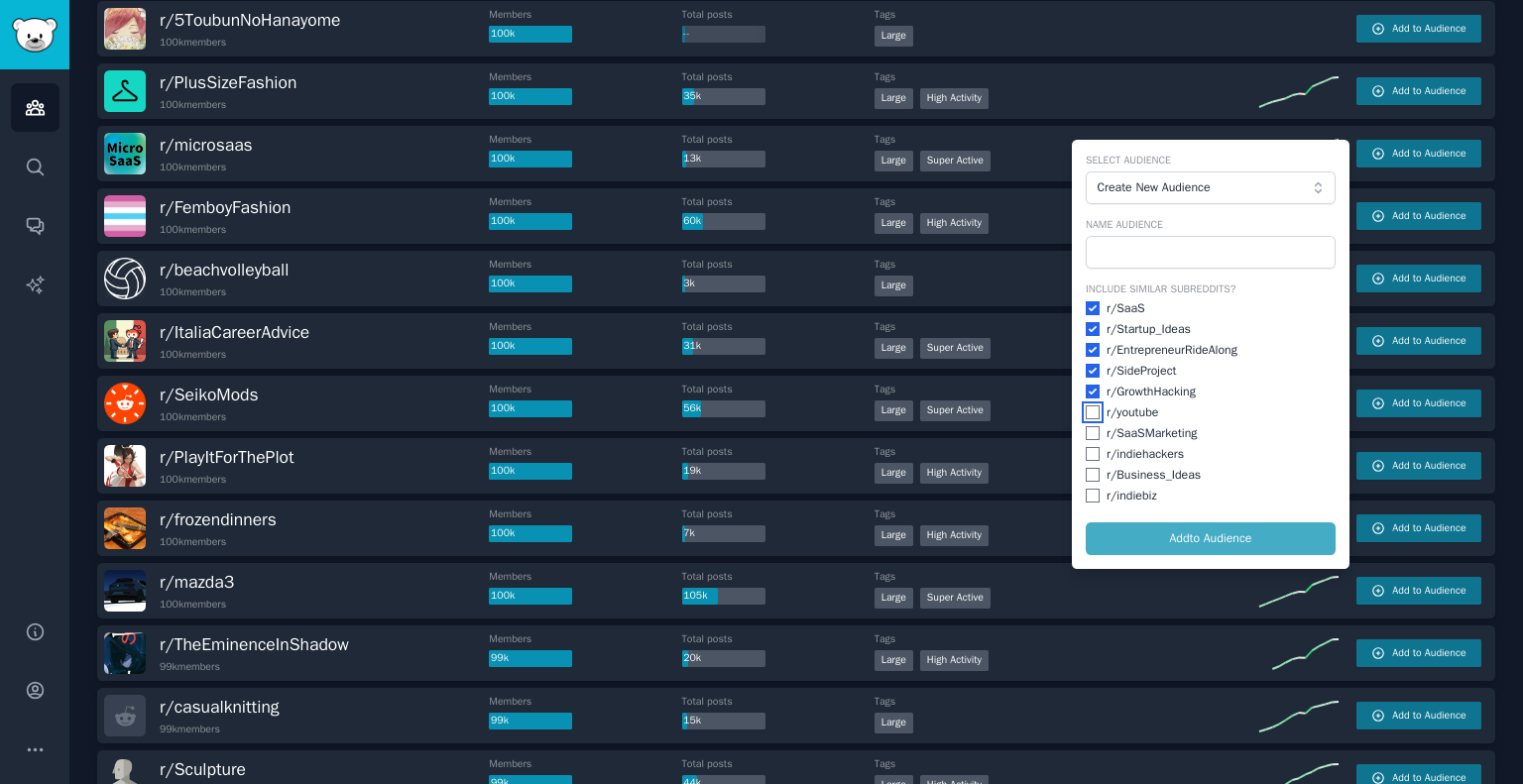 click at bounding box center (1093, 412) 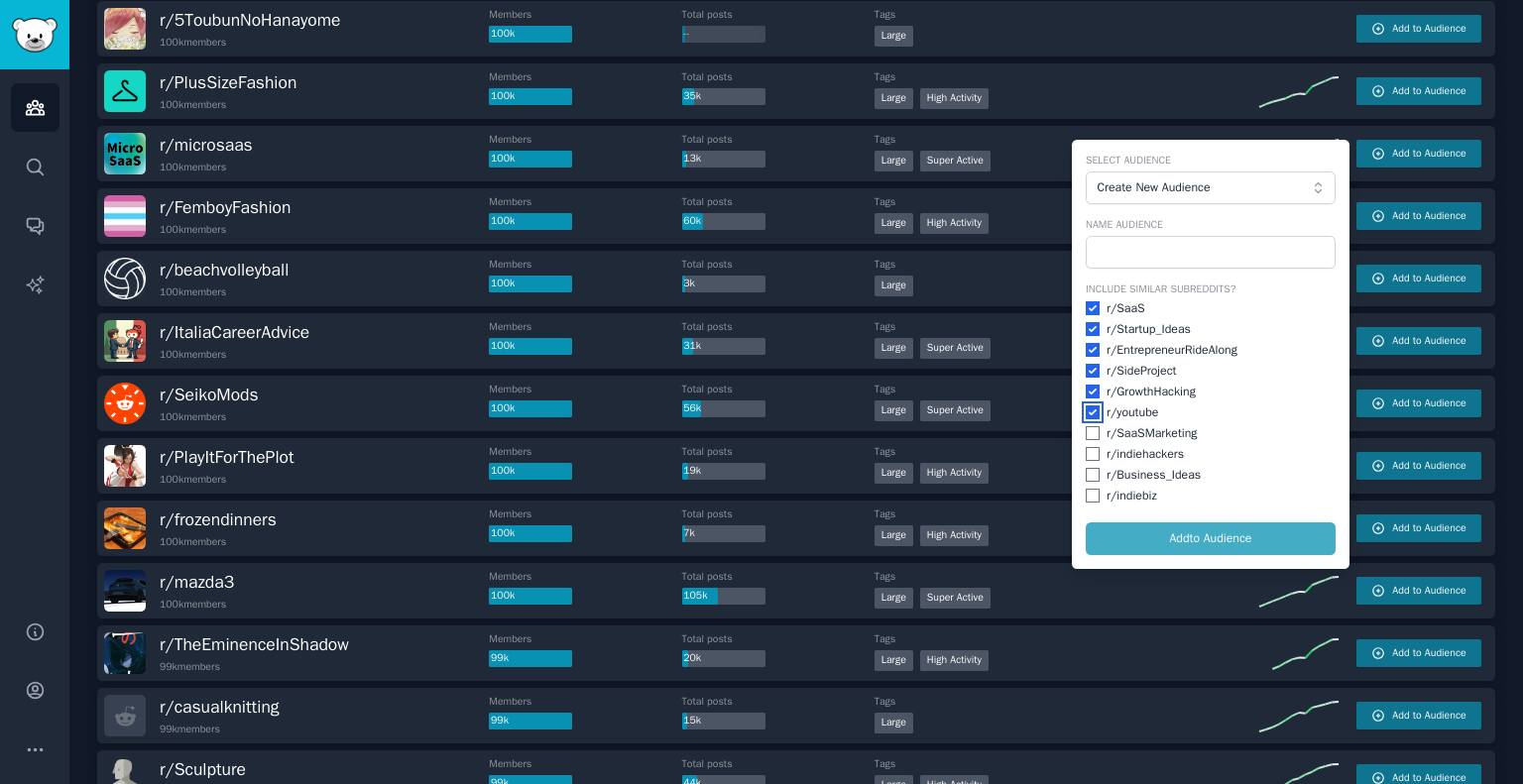 checkbox on "true" 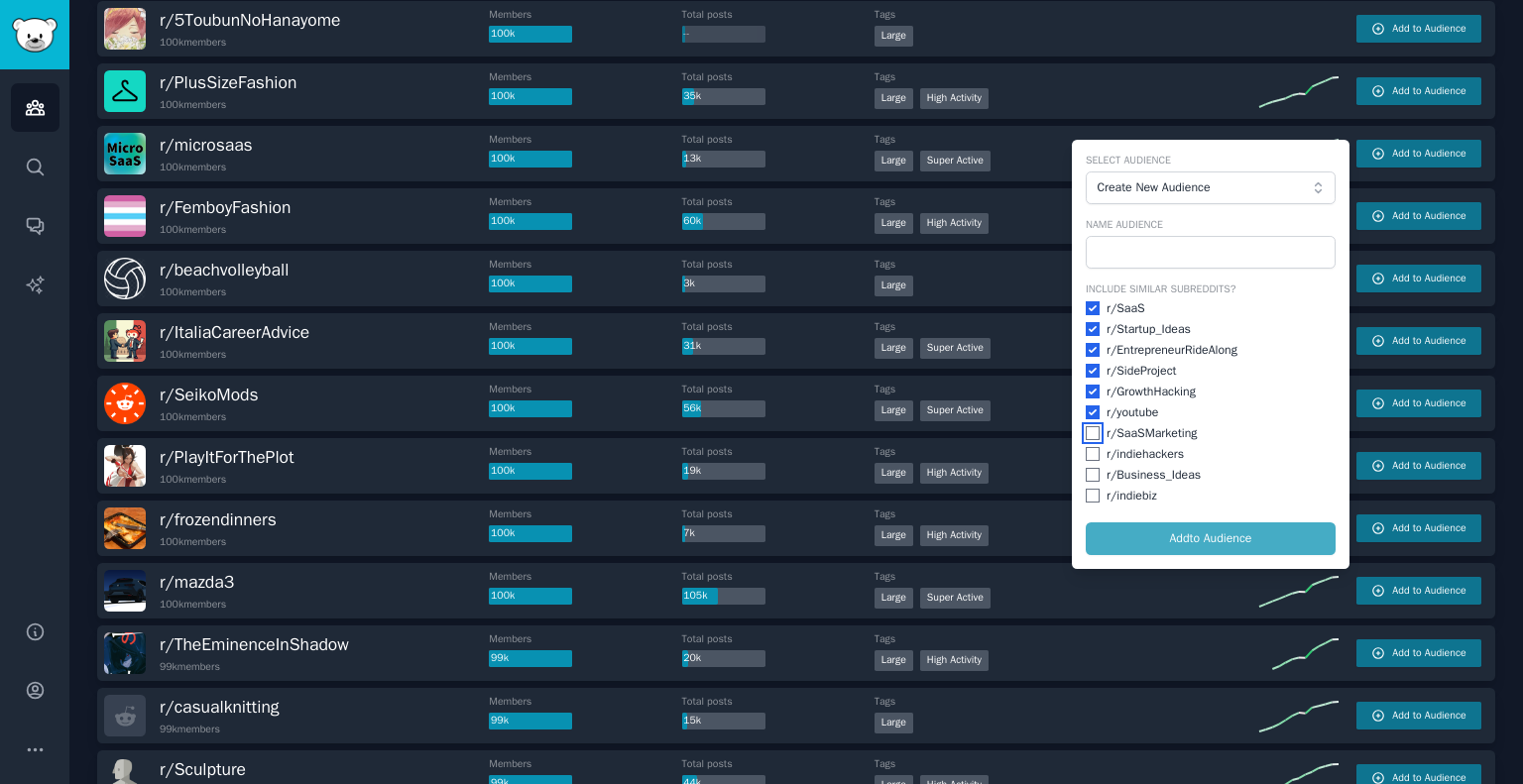 click at bounding box center (1093, 433) 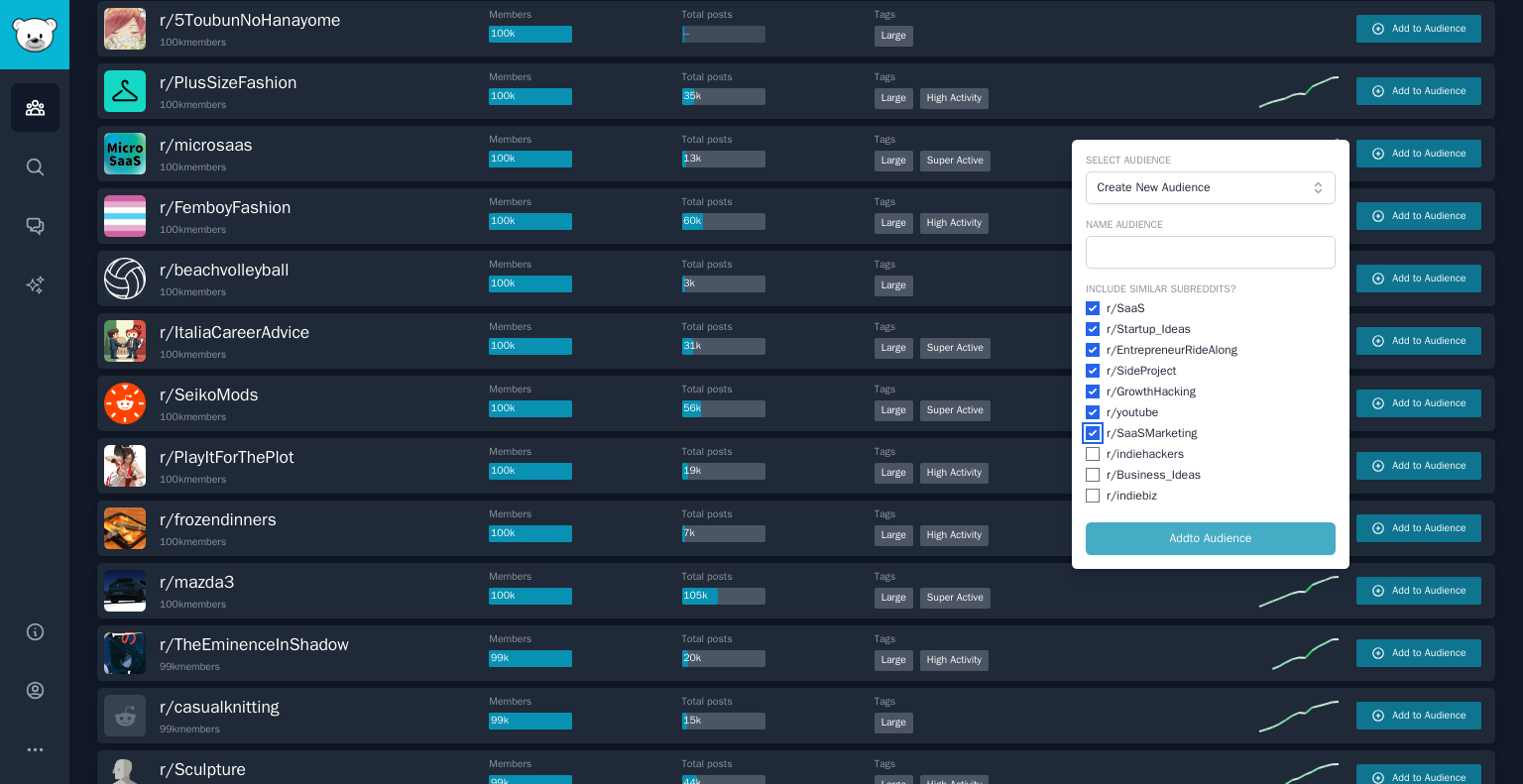 checkbox on "true" 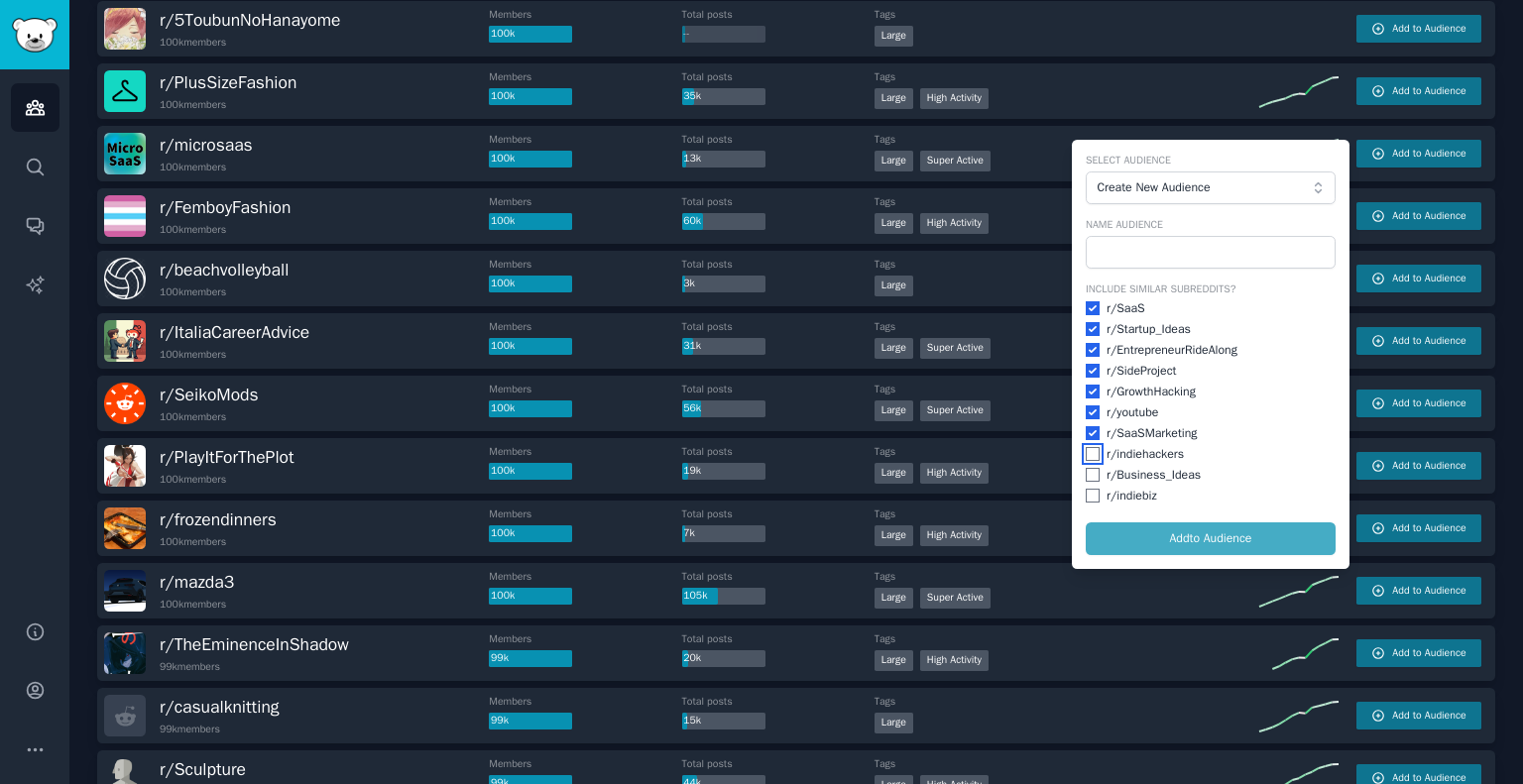 click at bounding box center (1093, 454) 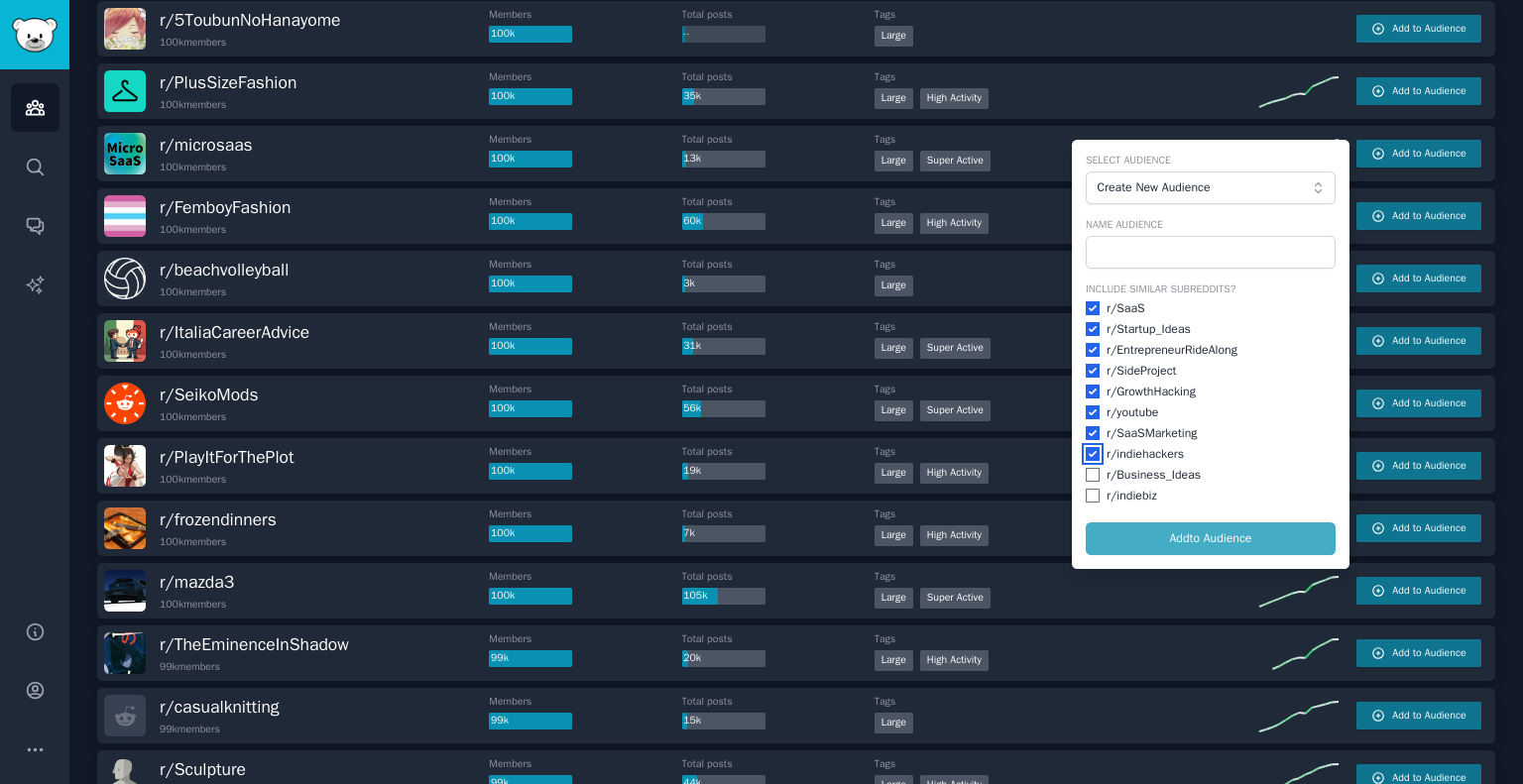checkbox on "true" 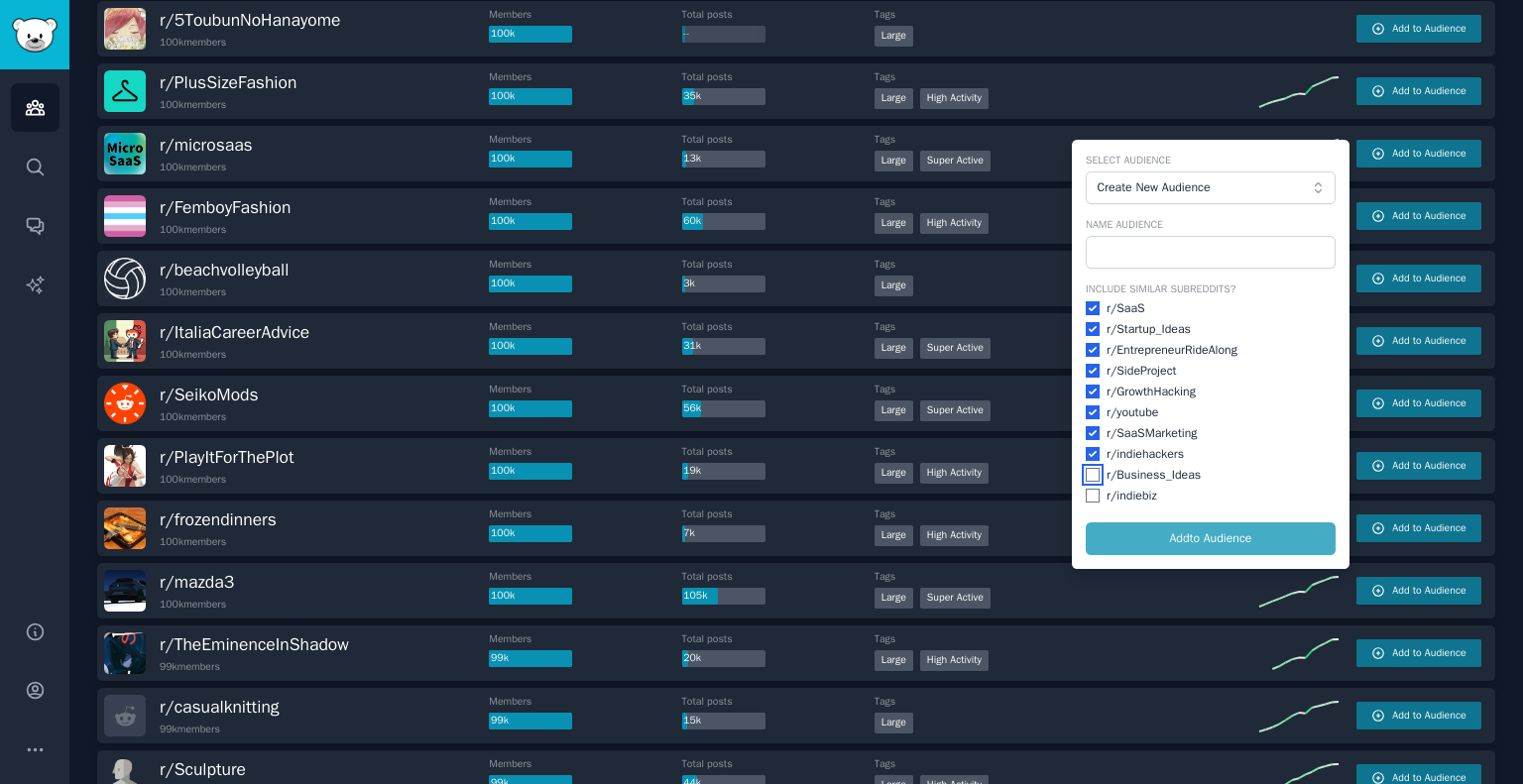click at bounding box center [1093, 475] 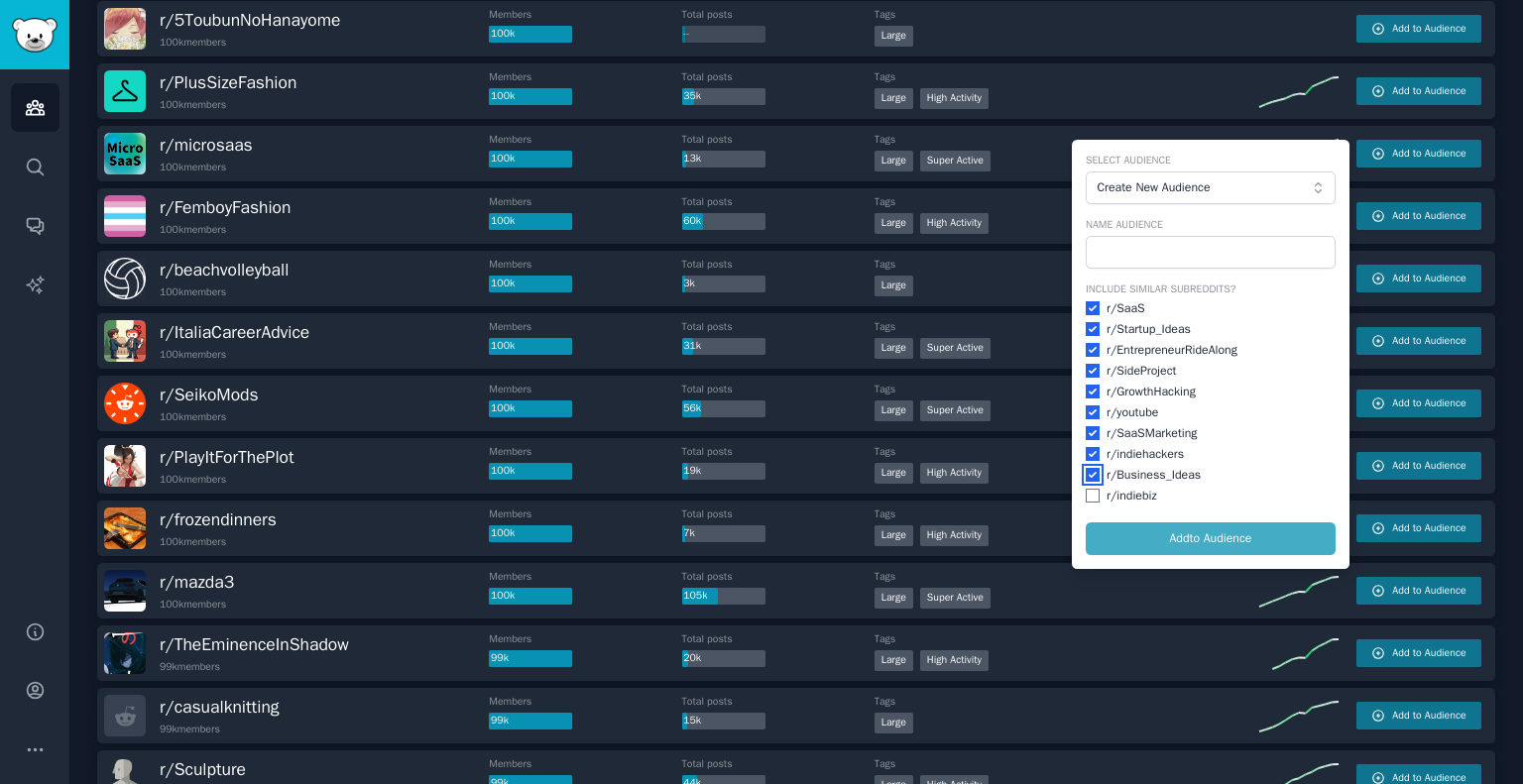 checkbox on "true" 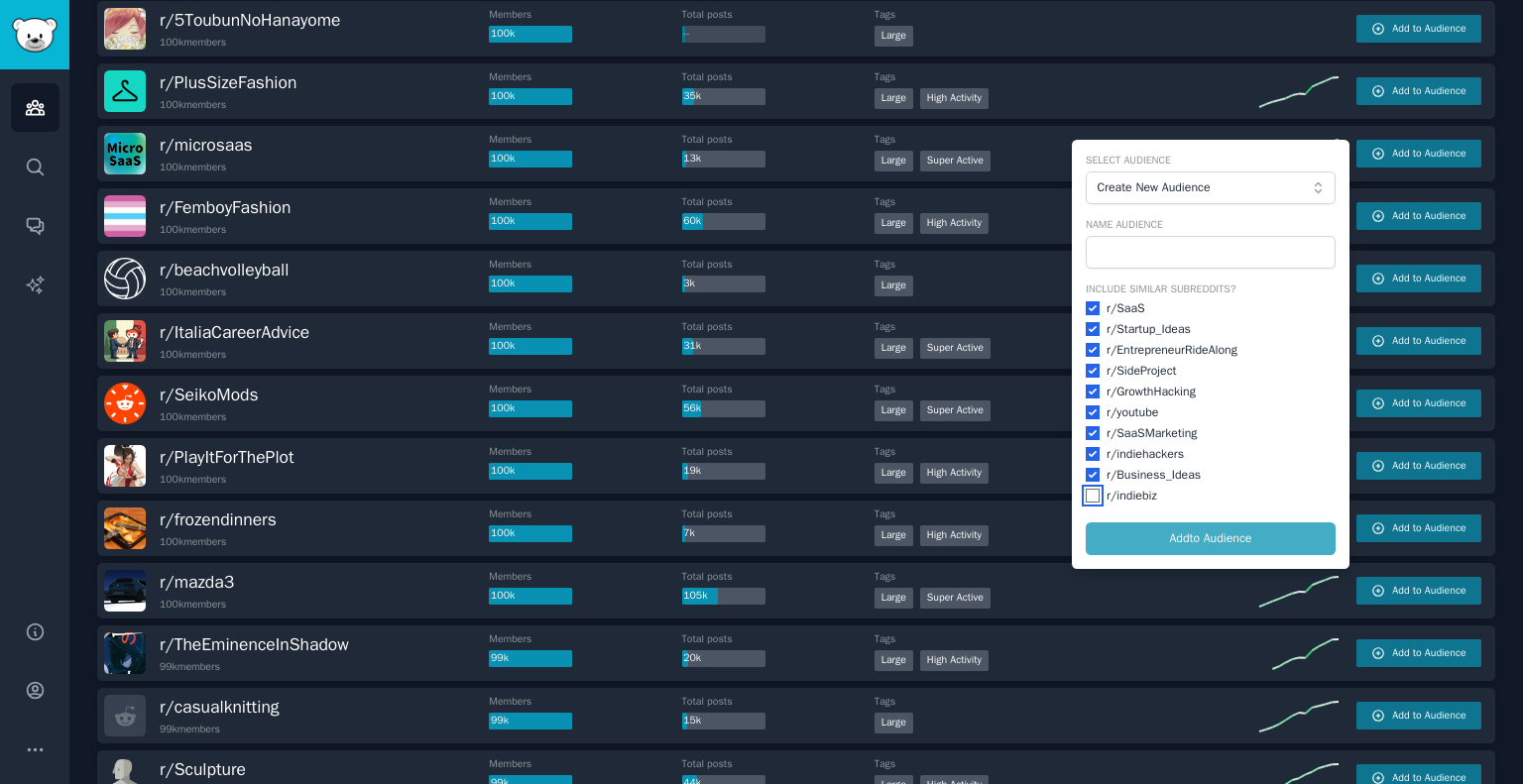 click at bounding box center (1093, 496) 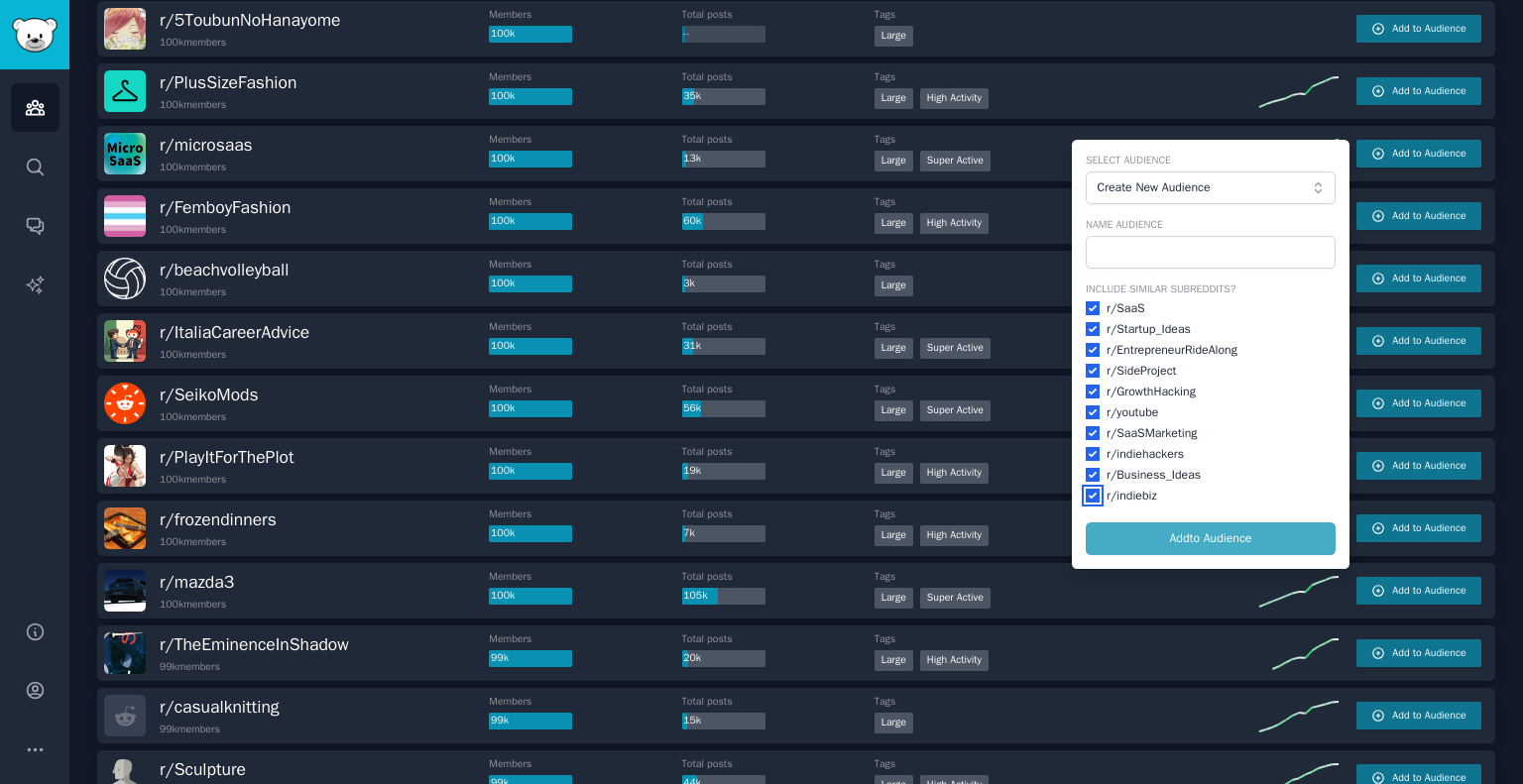 checkbox on "true" 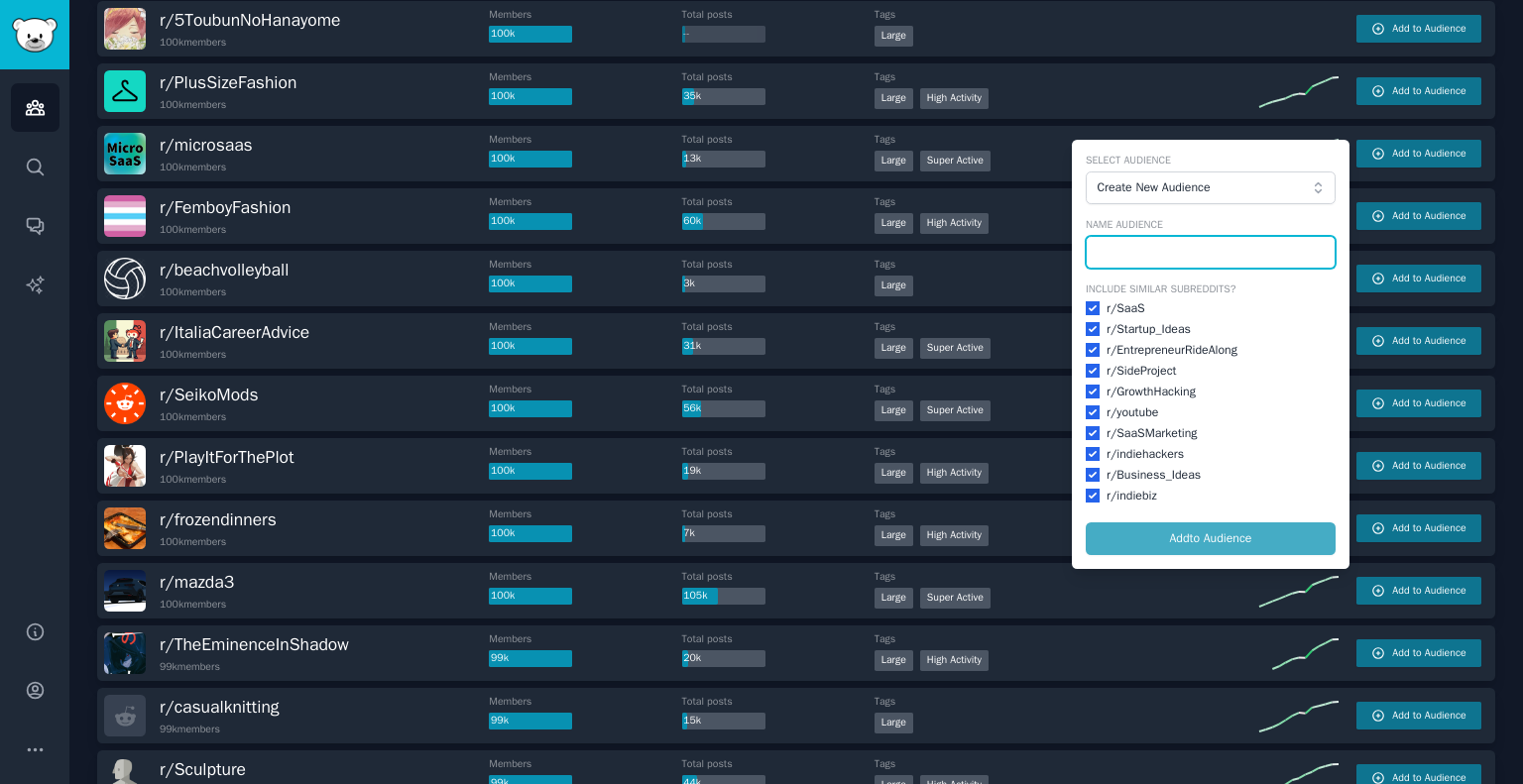 click at bounding box center [1211, 253] 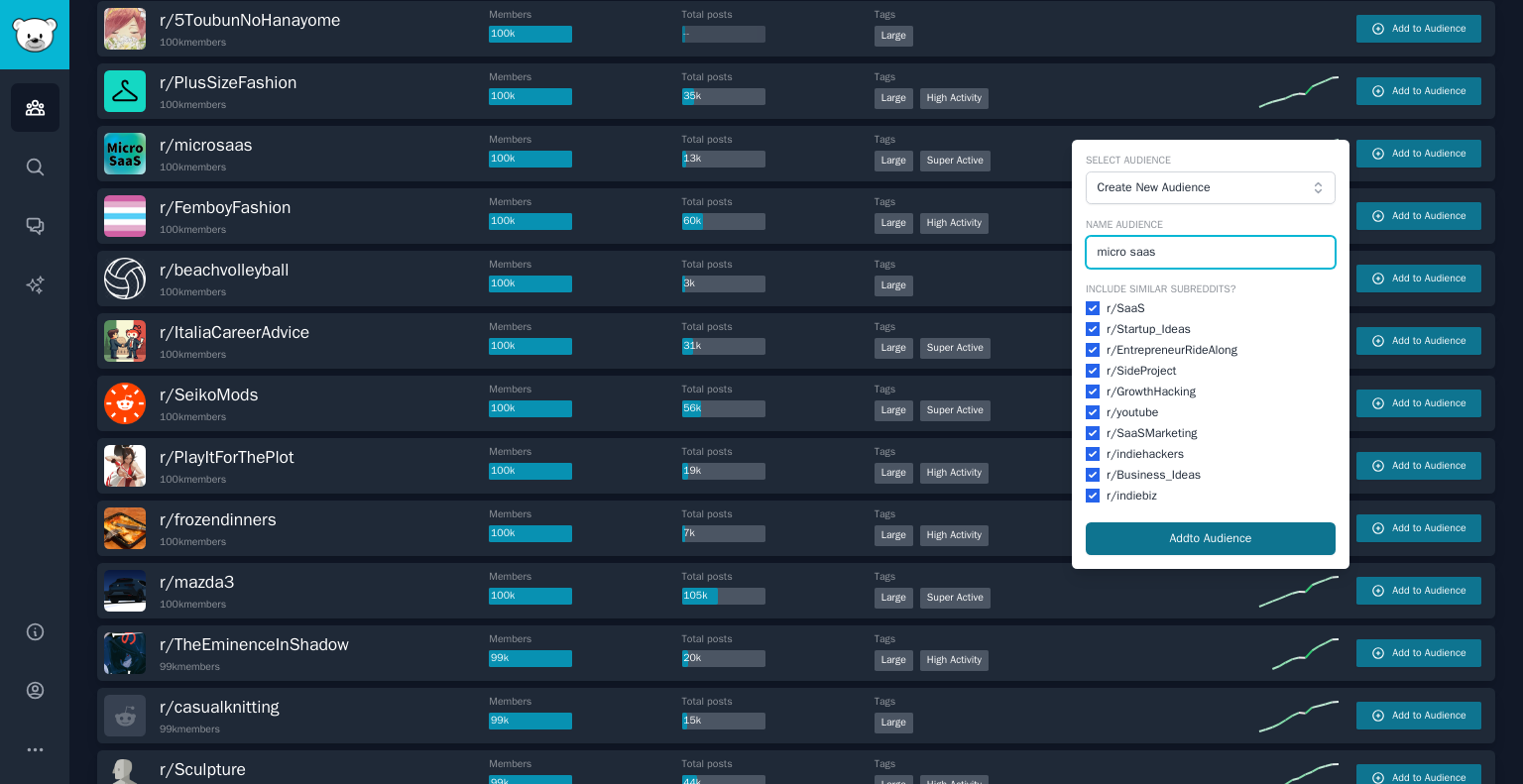 type on "micro saas" 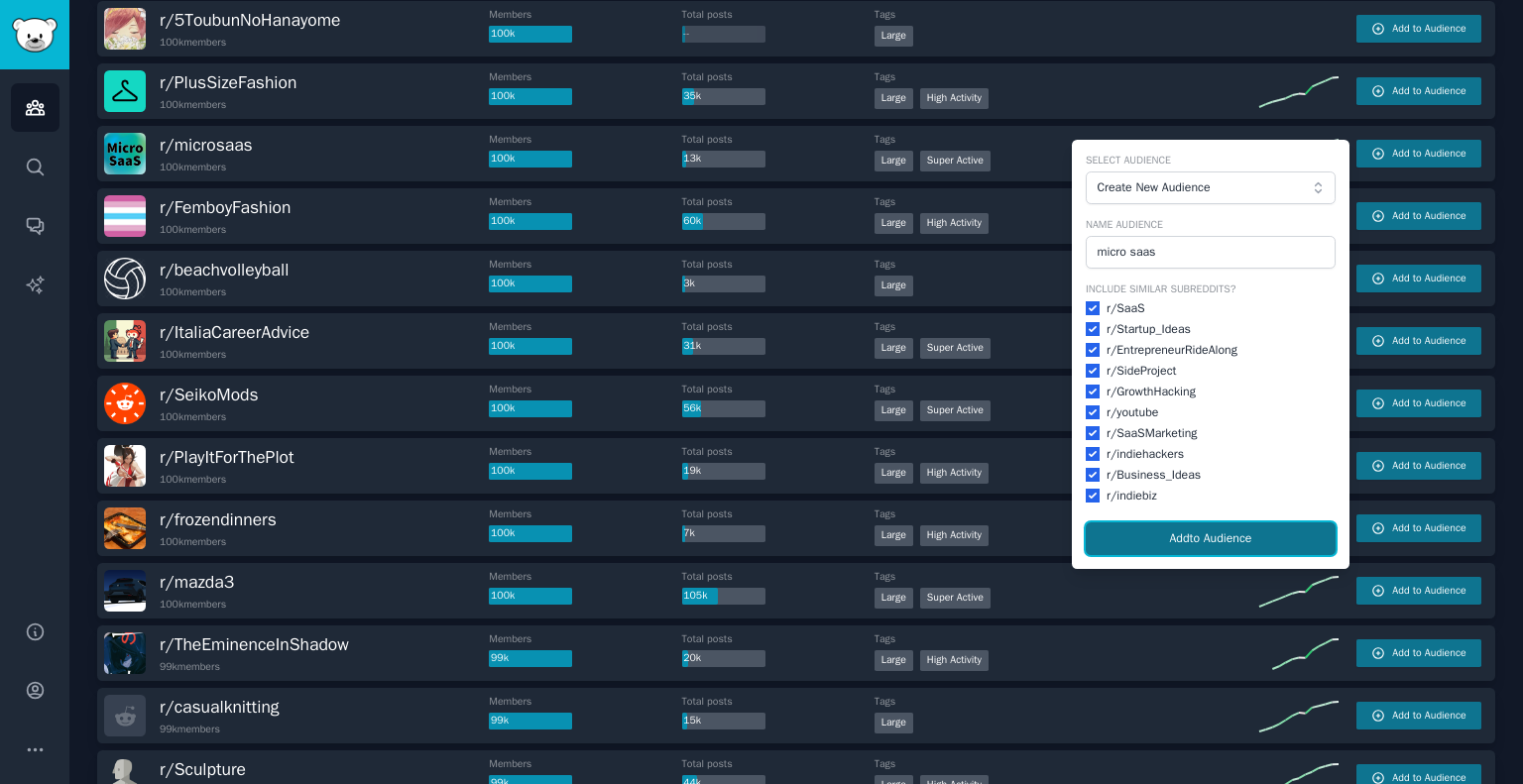 click on "Add  to Audience" at bounding box center (1211, 539) 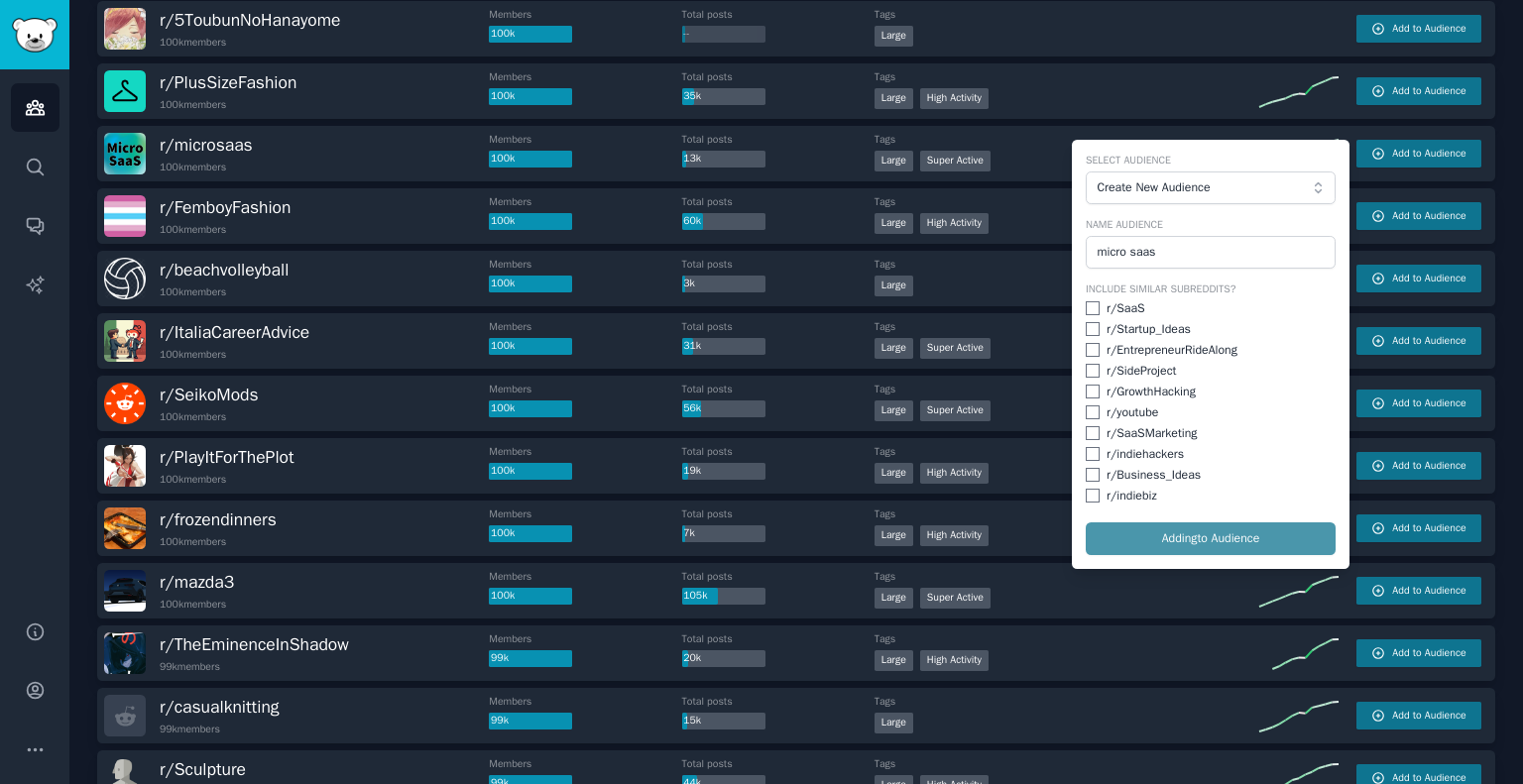 checkbox on "false" 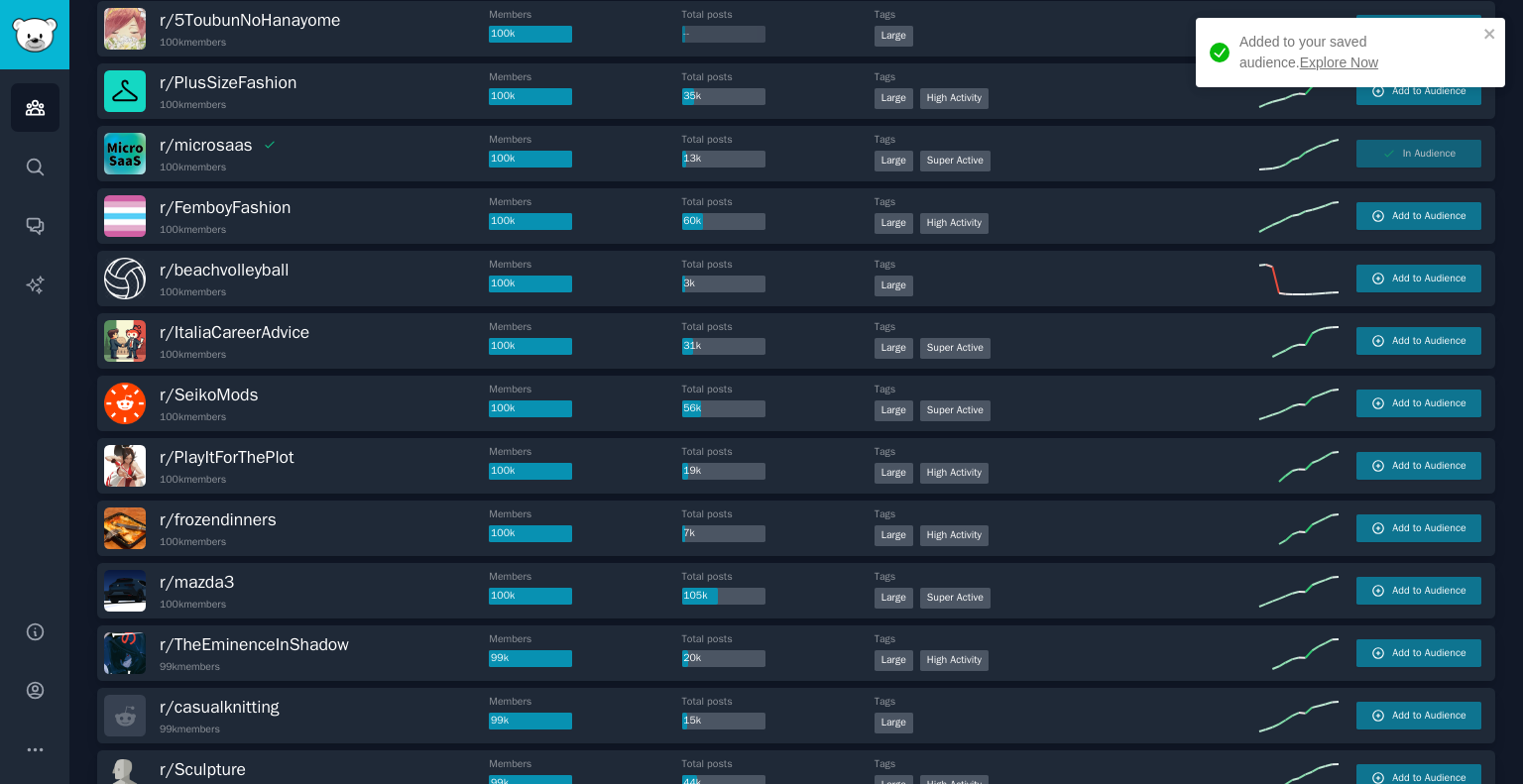 click on "Explore Now" at bounding box center [1339, 62] 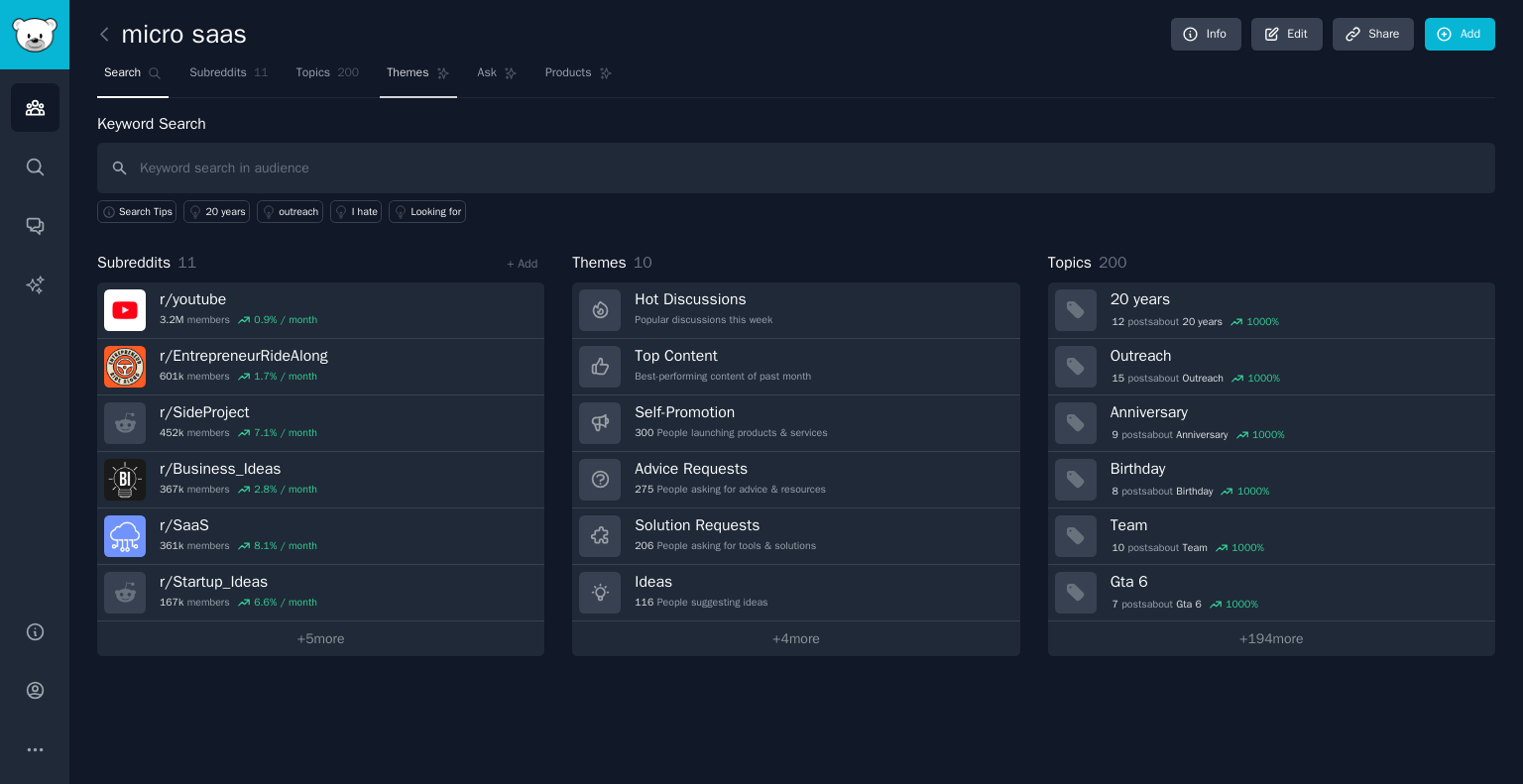 click on "Themes" at bounding box center (417, 77) 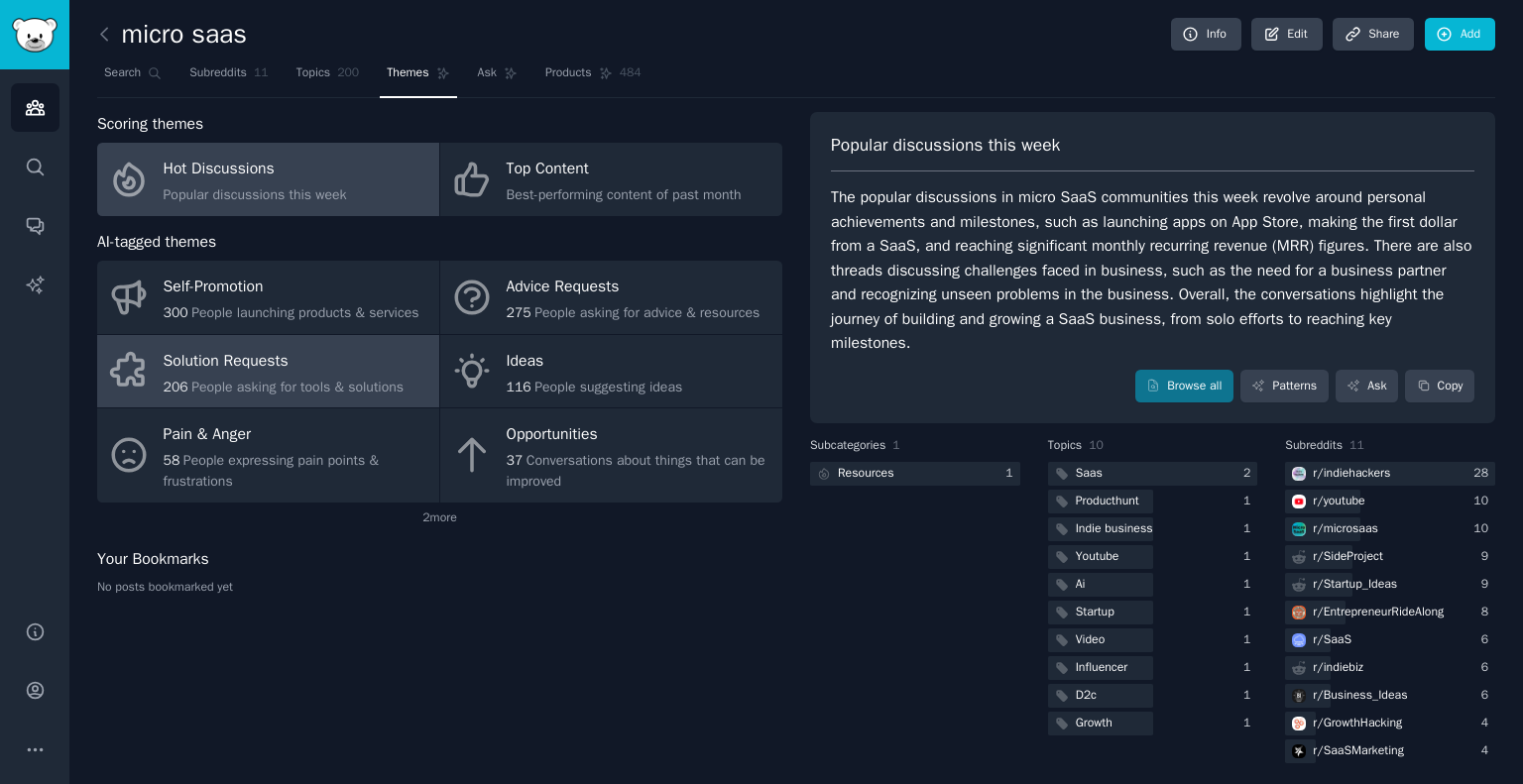 click on "Solution Requests 206 People asking for tools & solutions" at bounding box center (268, 372) 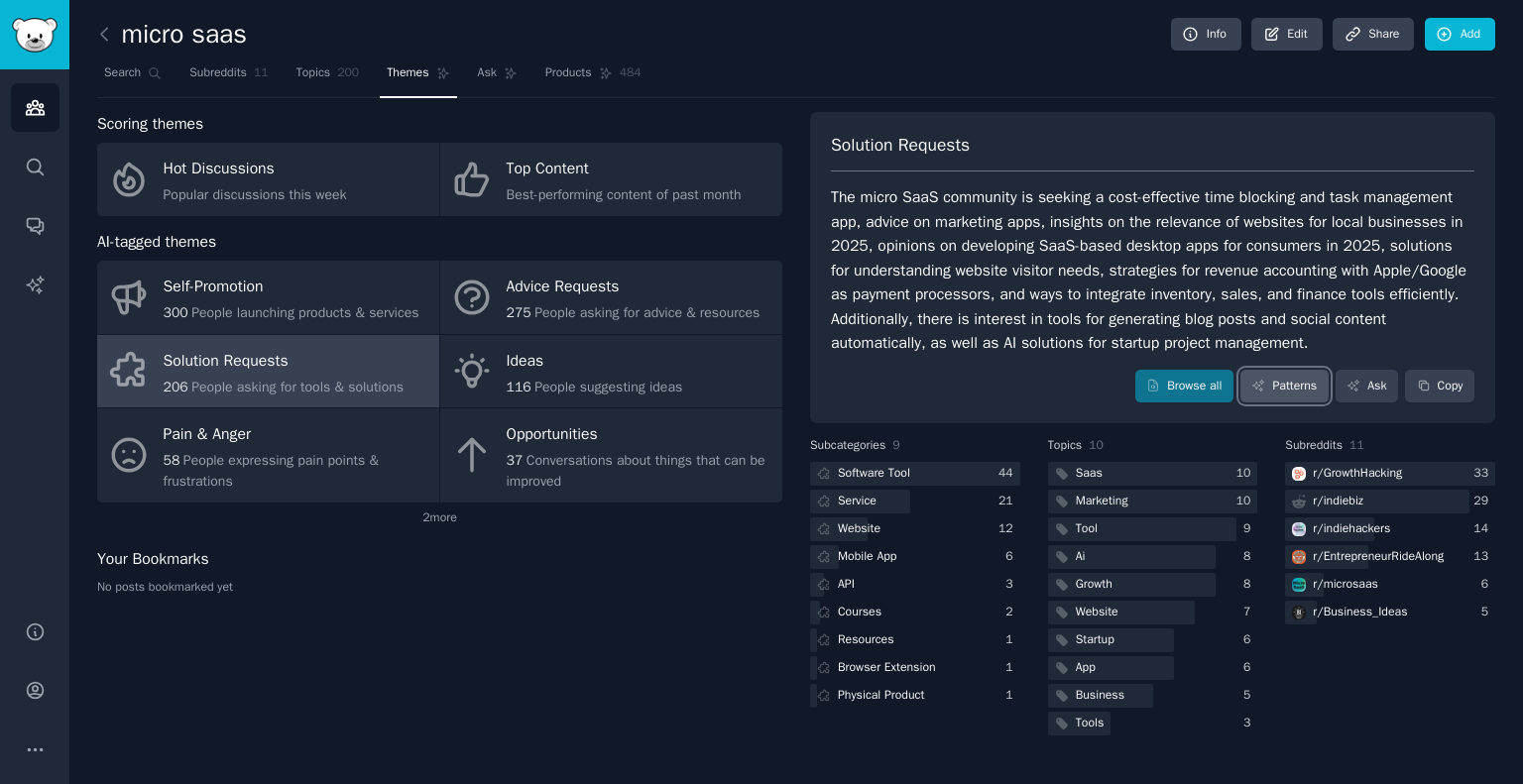 click on "Patterns" at bounding box center [1284, 387] 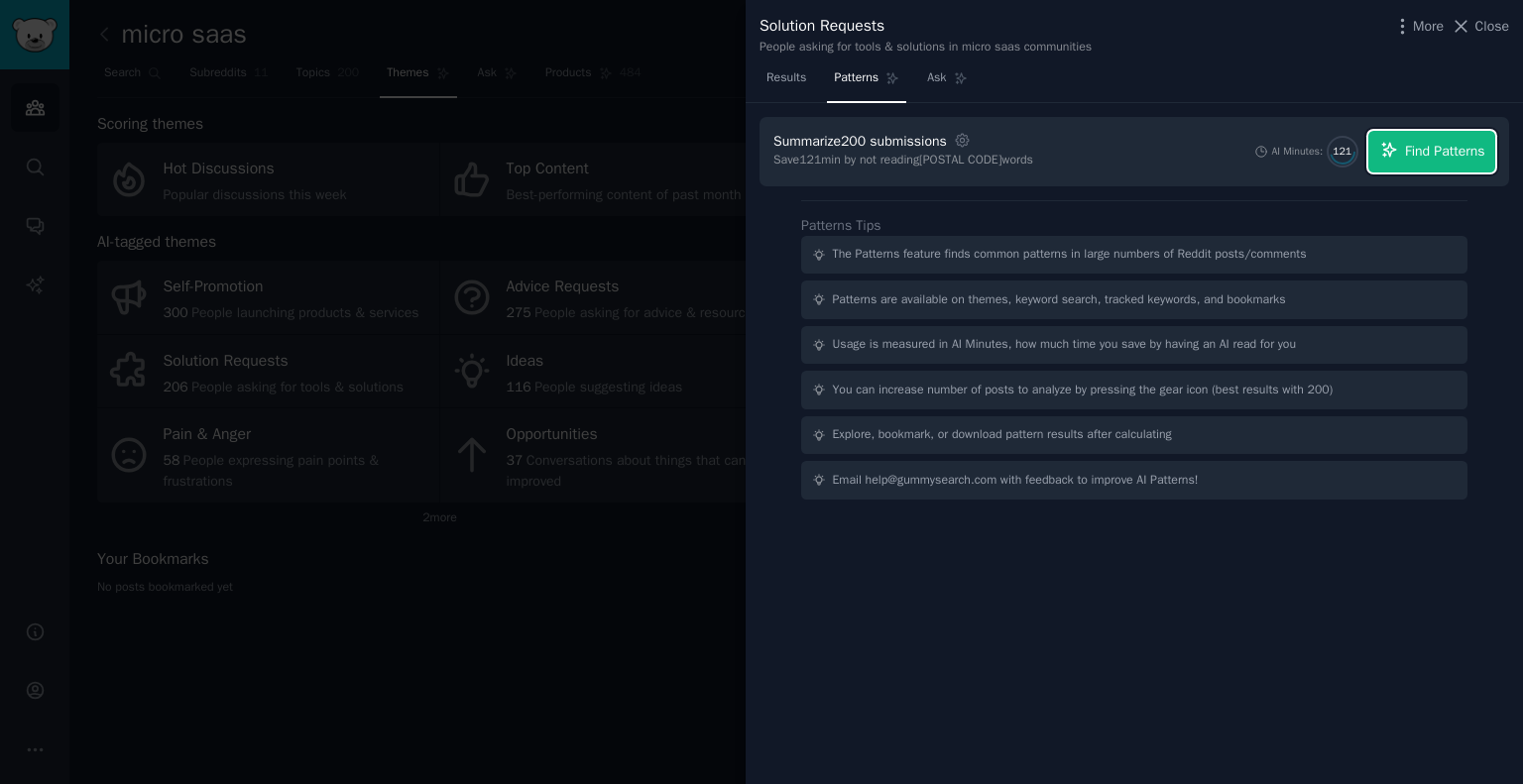 click on "Find Patterns" at bounding box center [1445, 151] 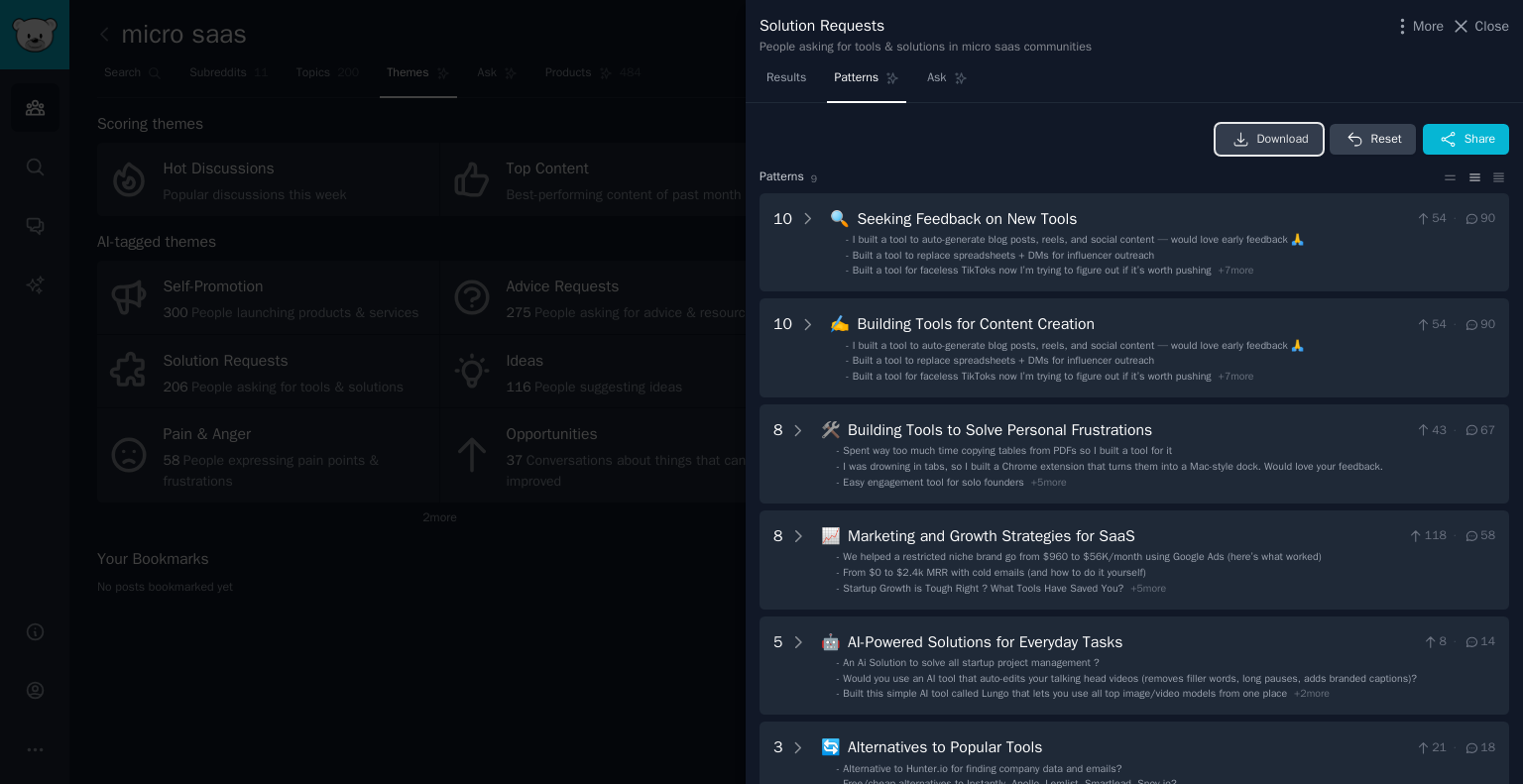 click on "Download" at bounding box center [1283, 140] 